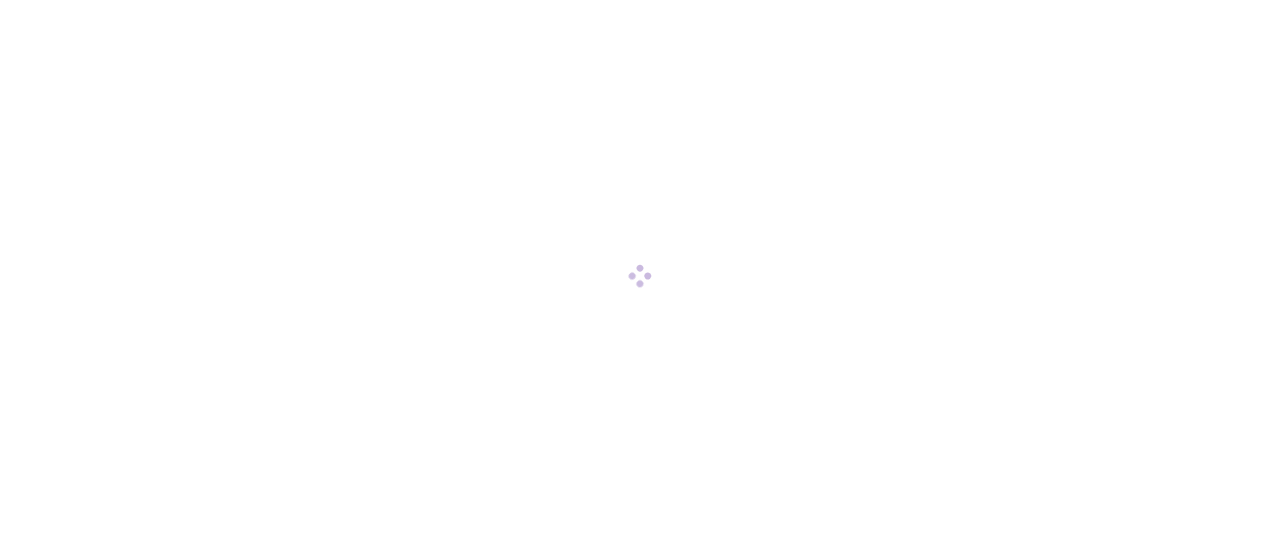 scroll, scrollTop: 0, scrollLeft: 0, axis: both 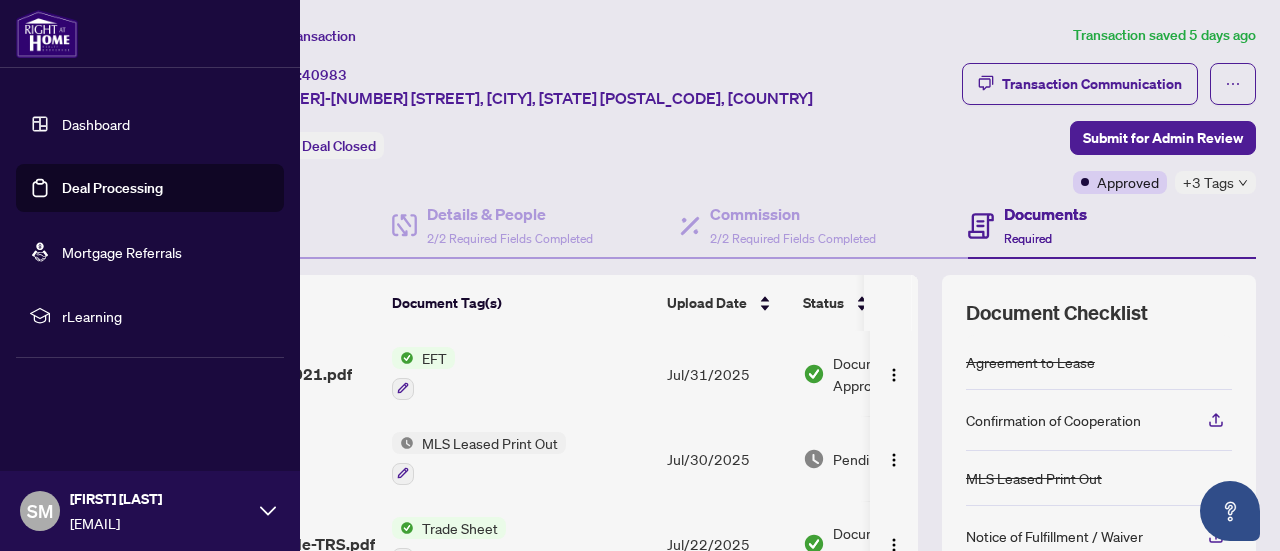 click on "Dashboard" at bounding box center (96, 124) 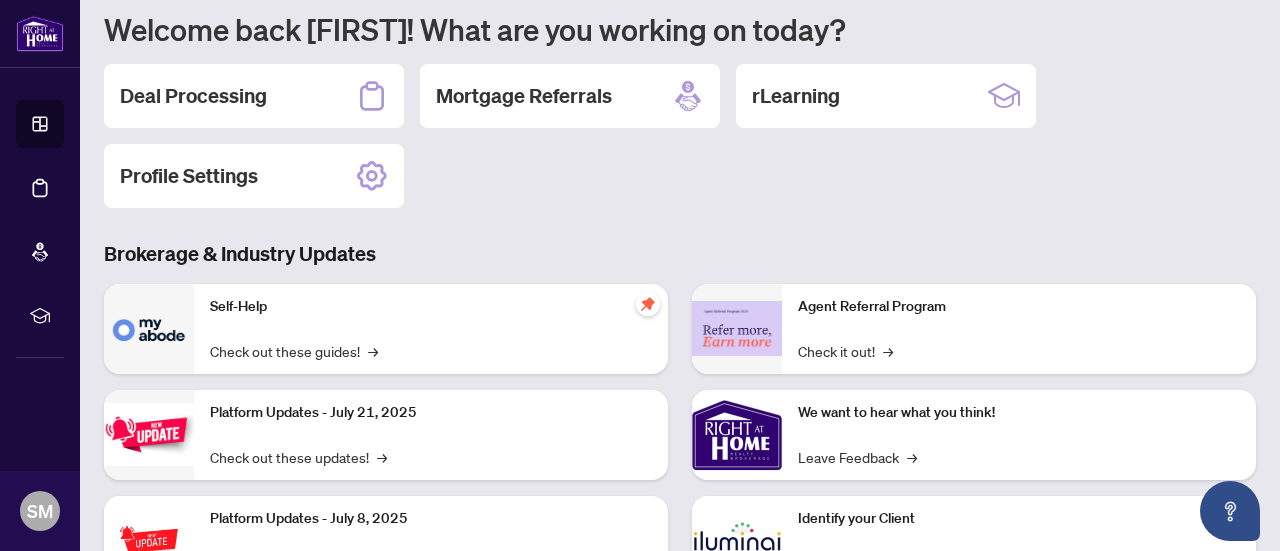 scroll, scrollTop: 200, scrollLeft: 0, axis: vertical 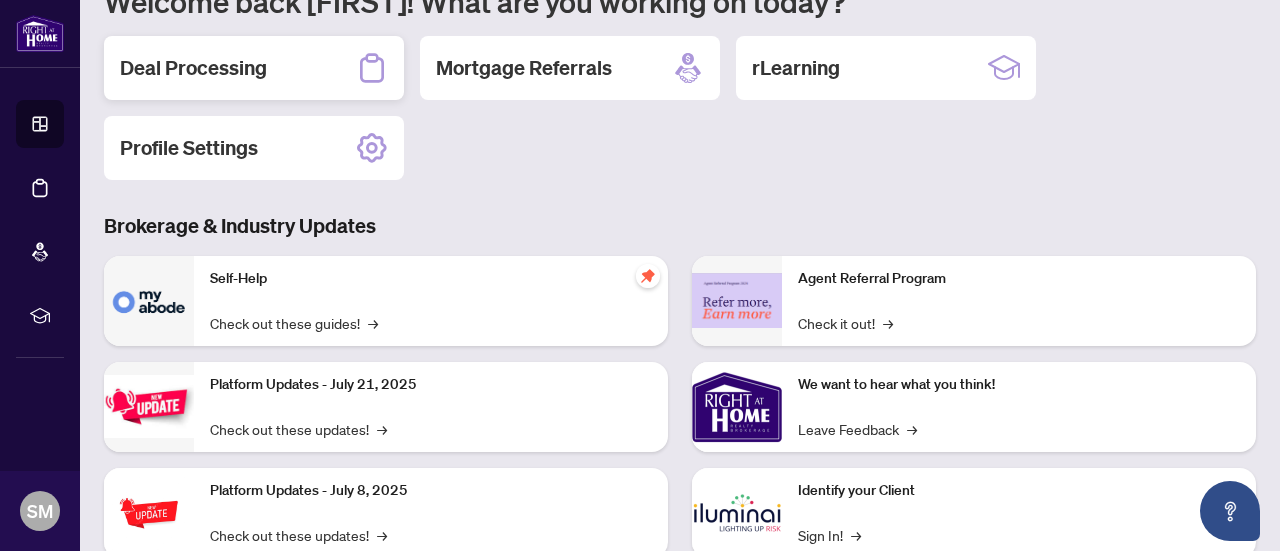 click on "Deal Processing" at bounding box center [193, 68] 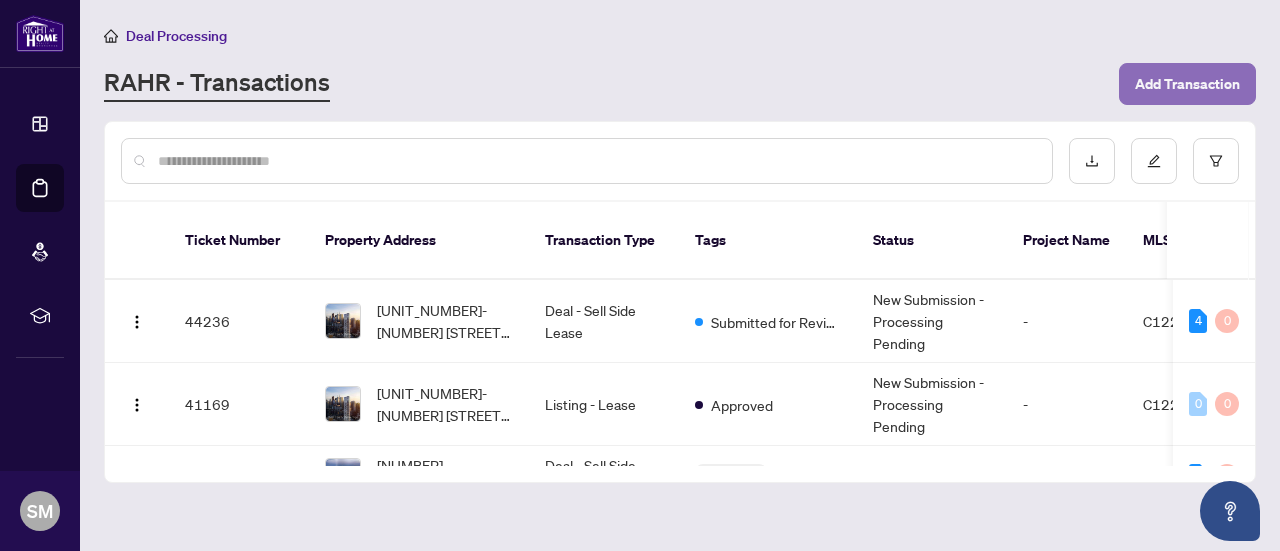 click on "Add Transaction" at bounding box center [1187, 84] 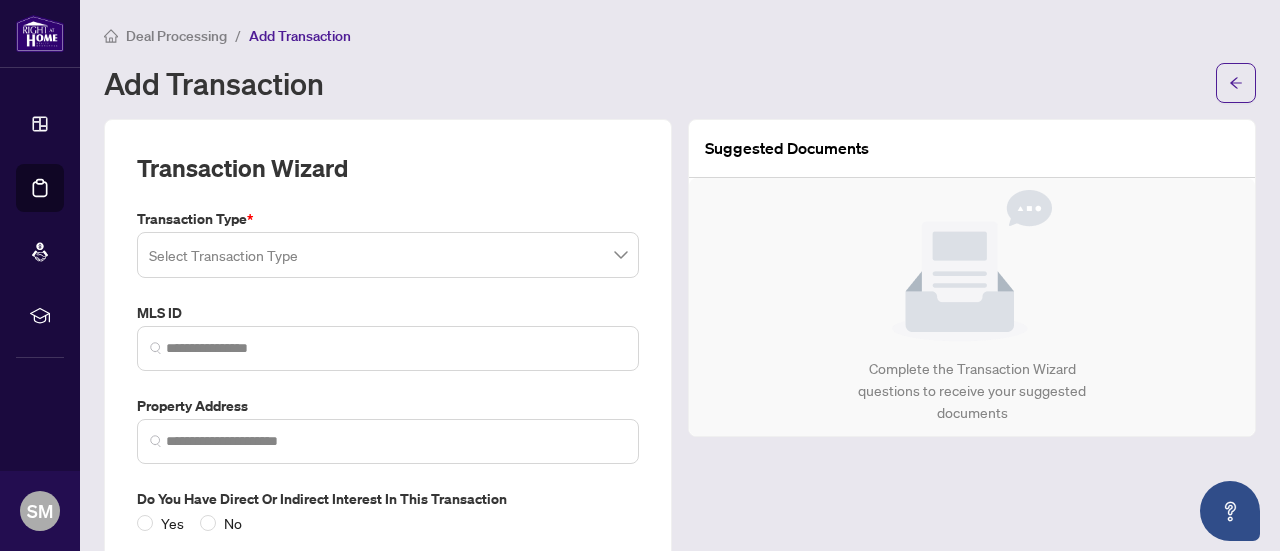 click at bounding box center [388, 255] 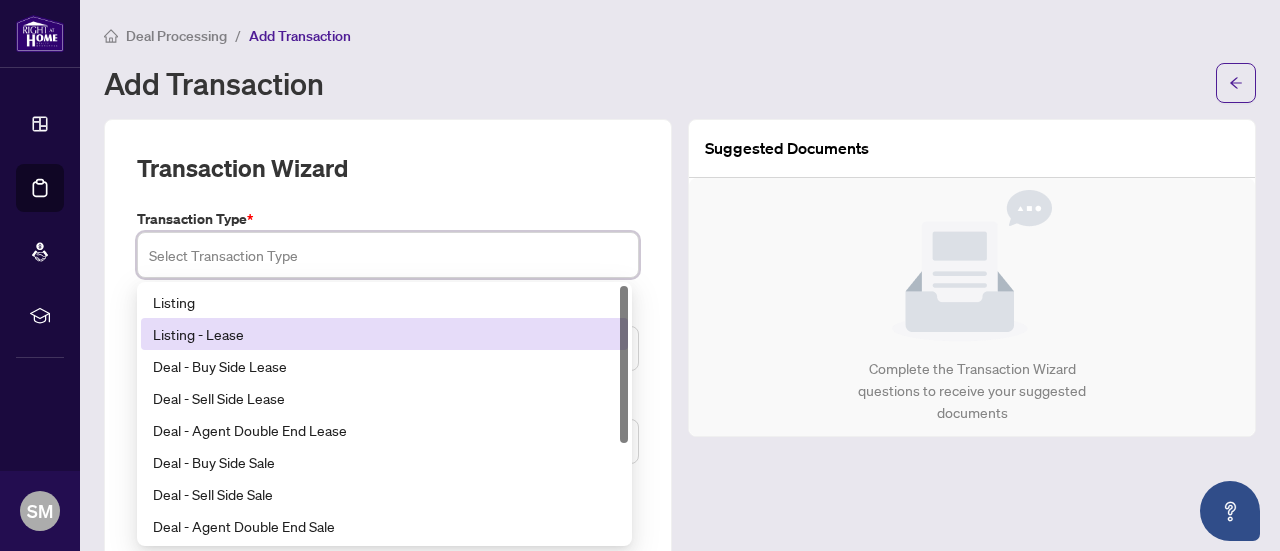 click on "Listing - Lease" at bounding box center [384, 334] 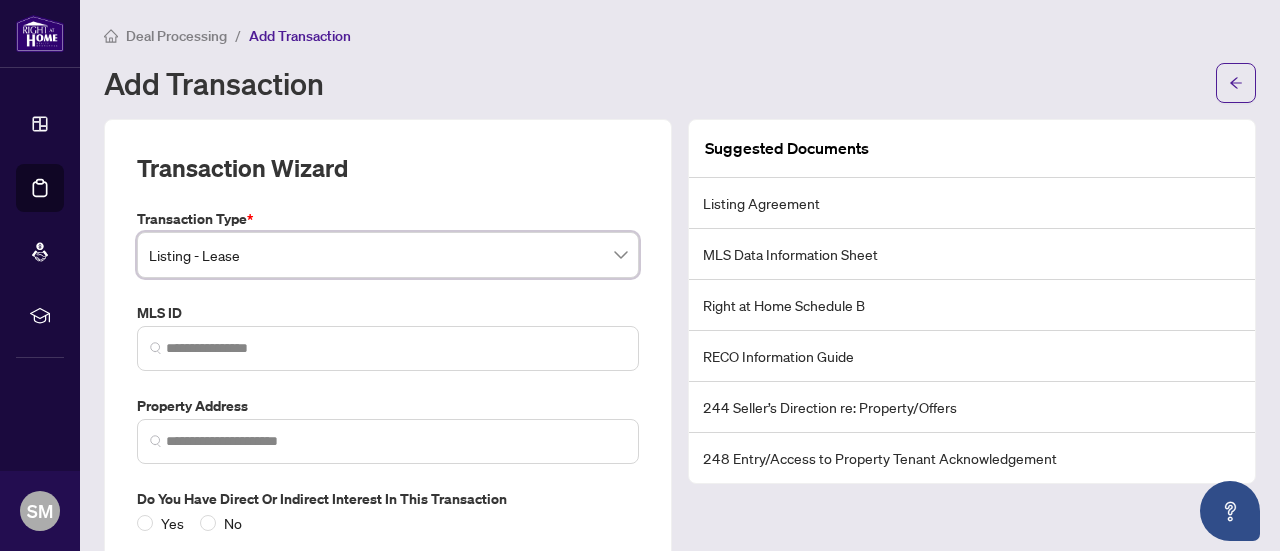click at bounding box center (156, 348) 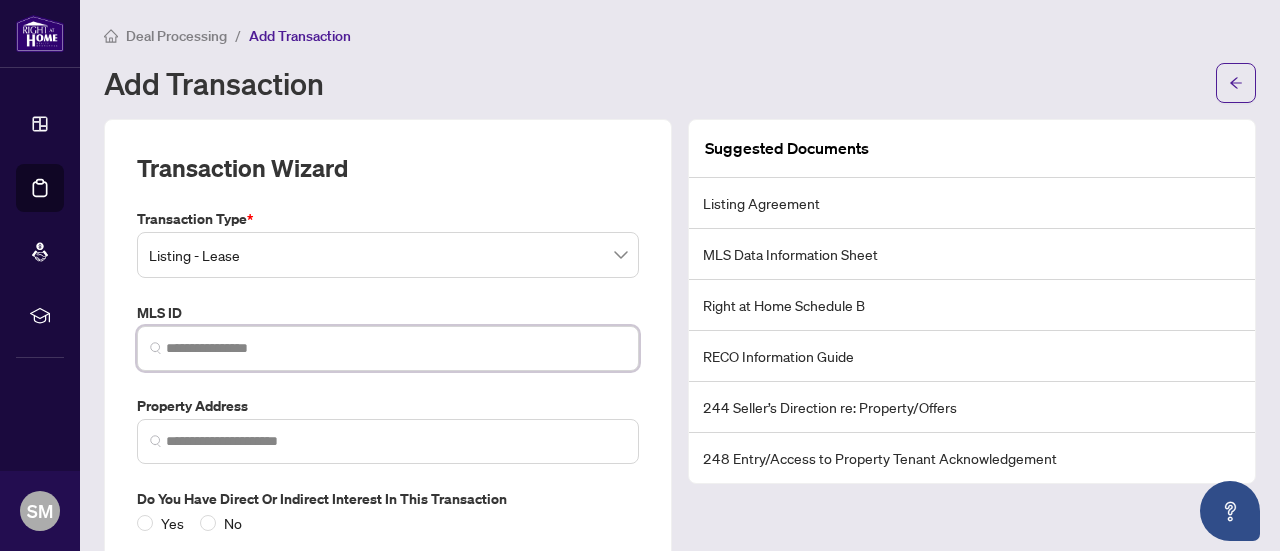 paste on "*********" 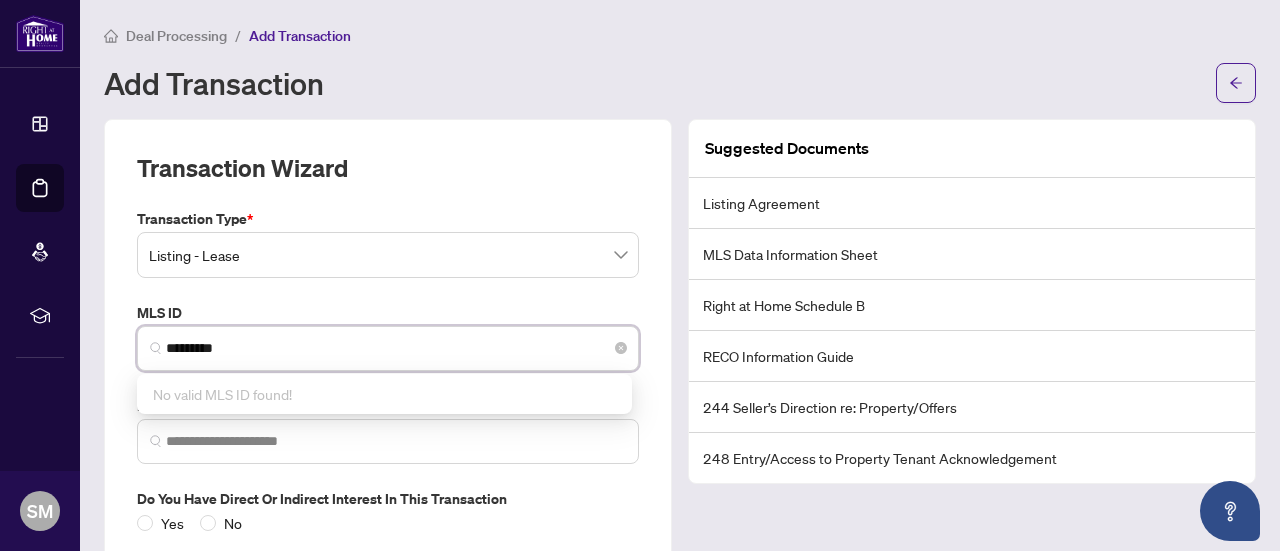 click on "*********" at bounding box center [396, 348] 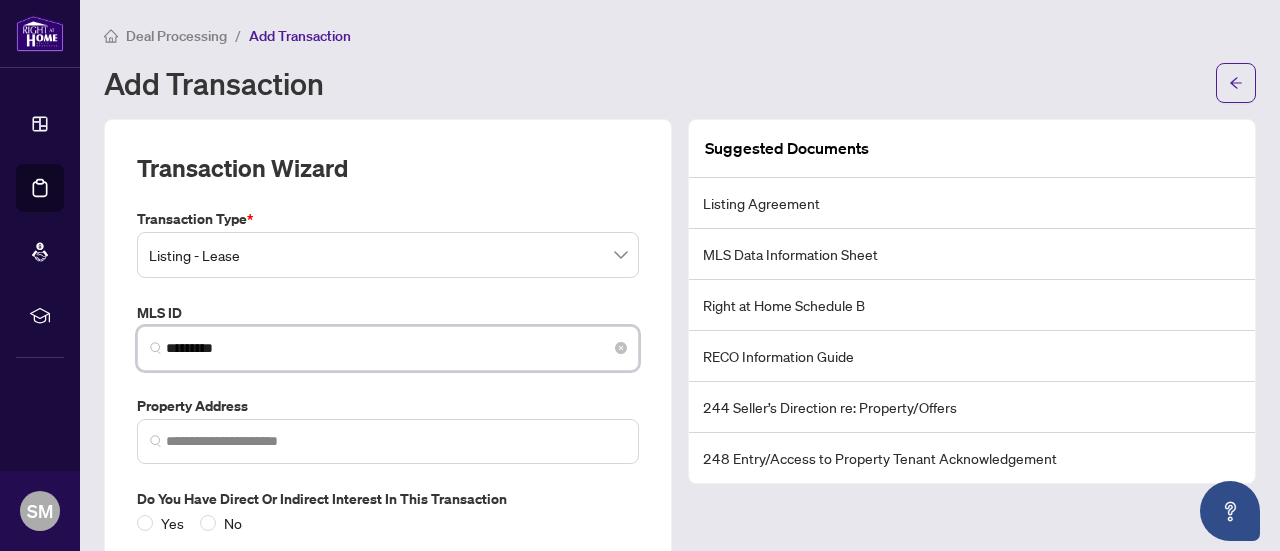 click on "*********" at bounding box center [396, 348] 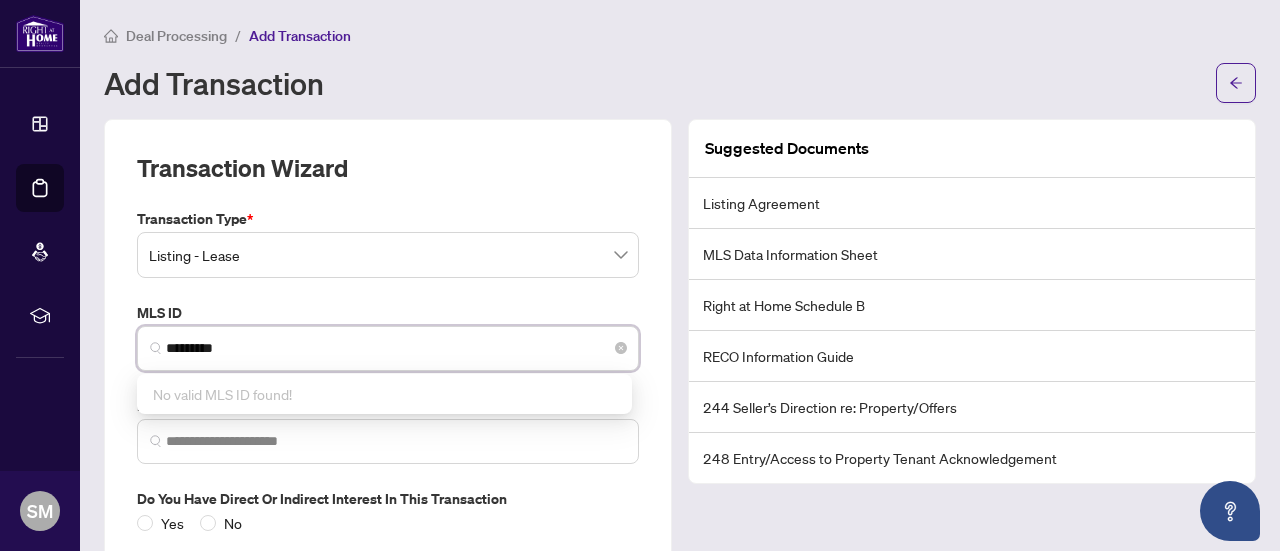 click at bounding box center (156, 348) 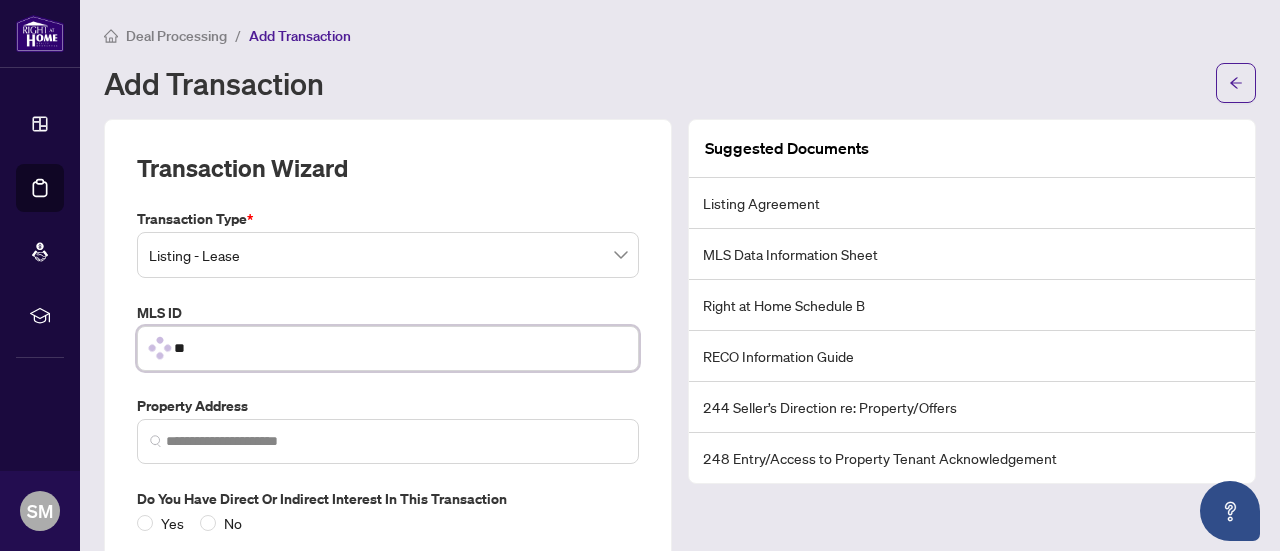 type on "*" 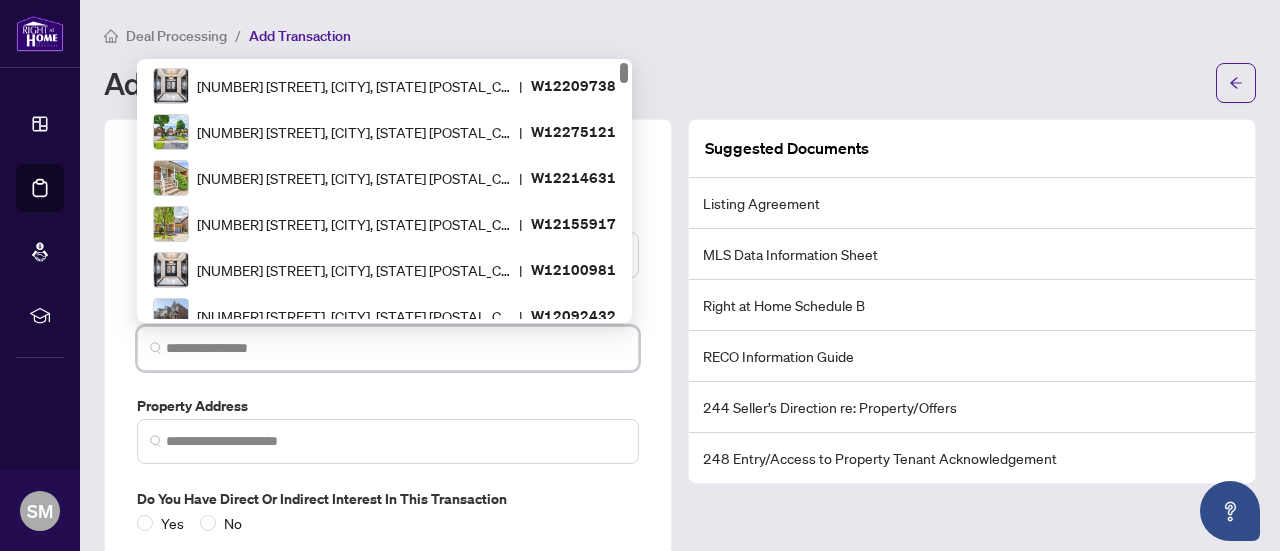 paste on "*********" 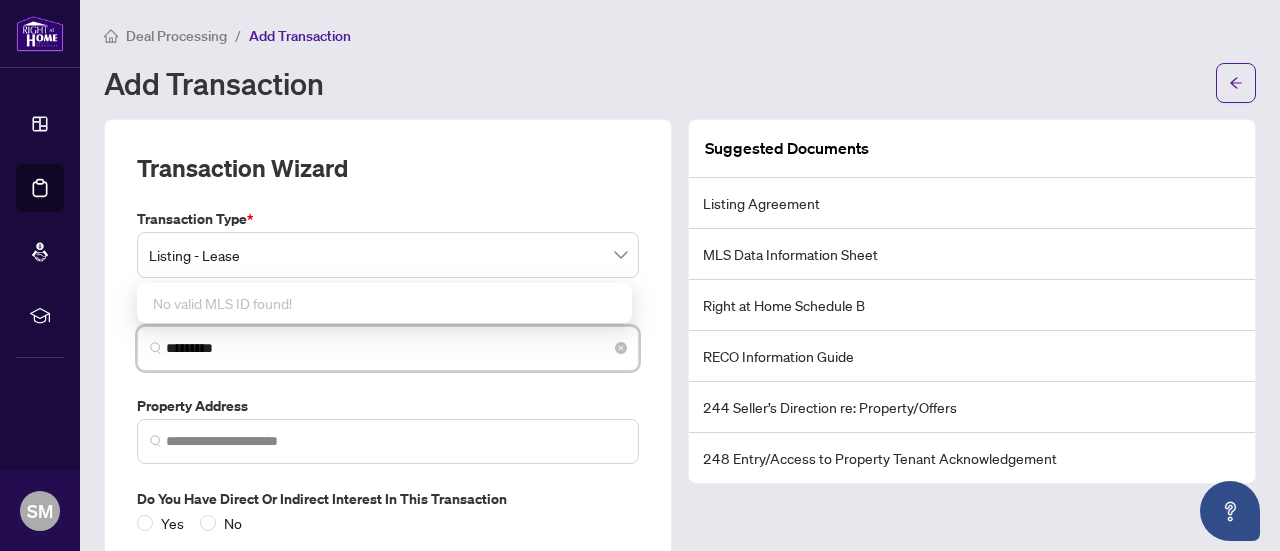 click at bounding box center [156, 348] 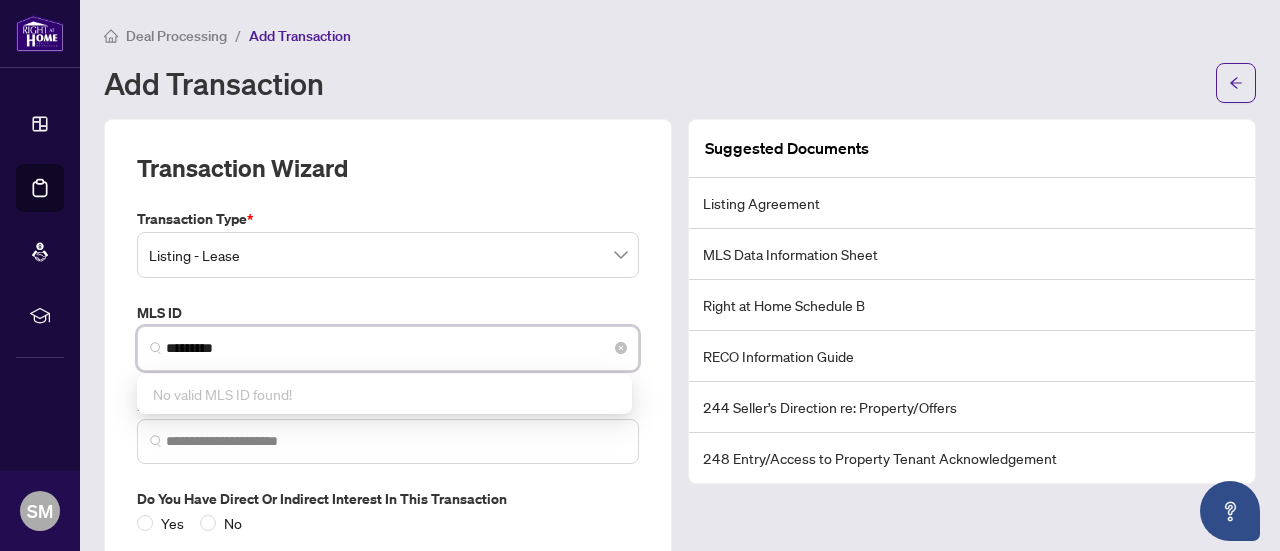drag, startPoint x: 240, startPoint y: 347, endPoint x: 159, endPoint y: 352, distance: 81.154175 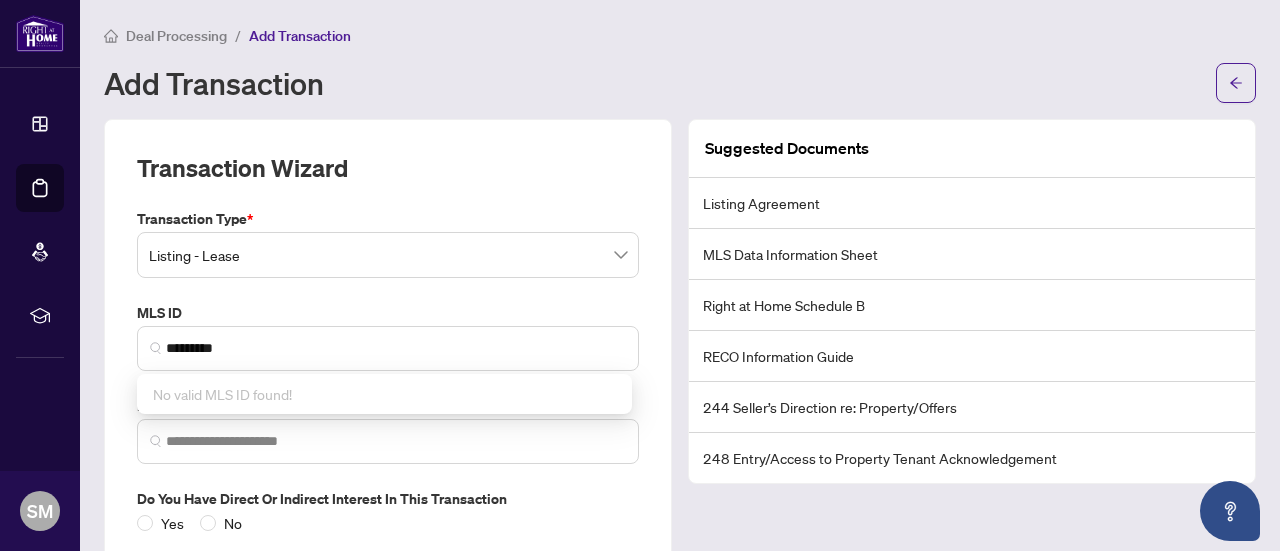 click on "Transaction Type * Listing - Lease 13 14 15 Listing Listing - Lease Deal - Buy Side Lease Deal - Sell Side Lease Deal - Agent Double End Lease Deal - Buy Side Sale Deal - Sell Side Sale Deal - Agent Double End Sale Deal - Sell Side Assignment Deal - Buy Side Assignment MLS ID ********* No valid MLS ID found! Property Address Do you have direct or indirect interest in this transaction Yes No" at bounding box center (388, 371) 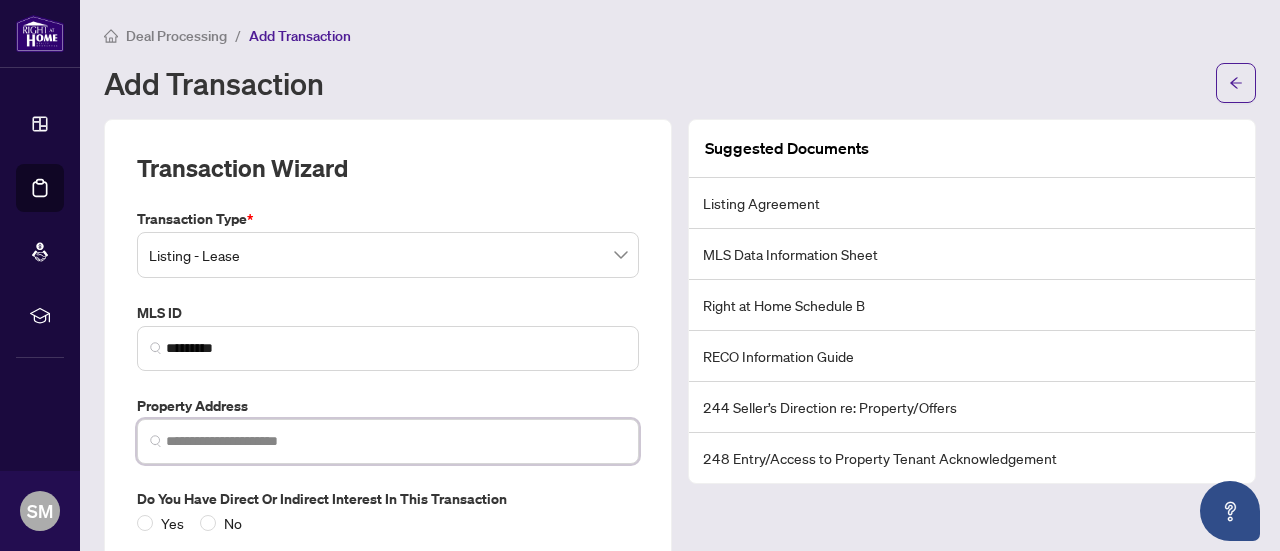 click at bounding box center [396, 441] 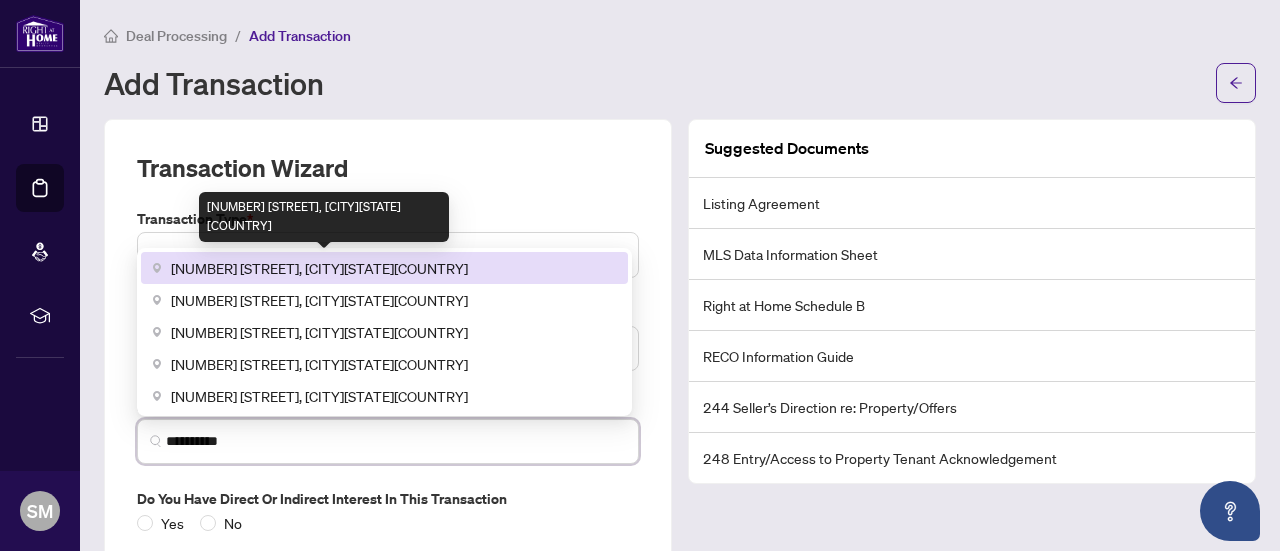 click on "[NUMBER] [STREET], [CITY][STATE][COUNTRY]" at bounding box center [319, 268] 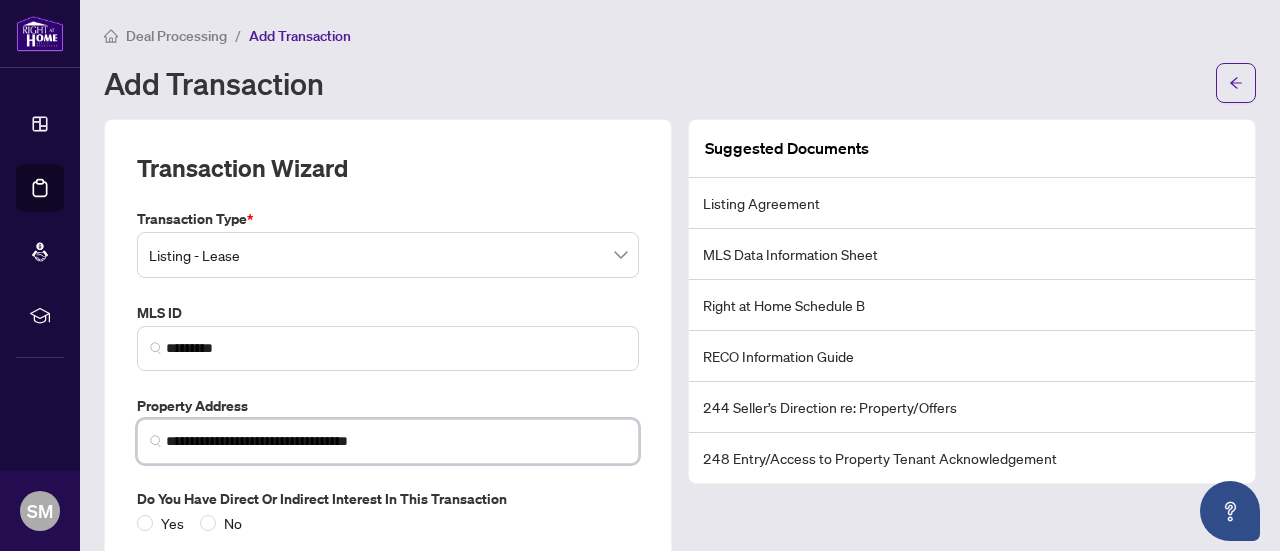 type on "**********" 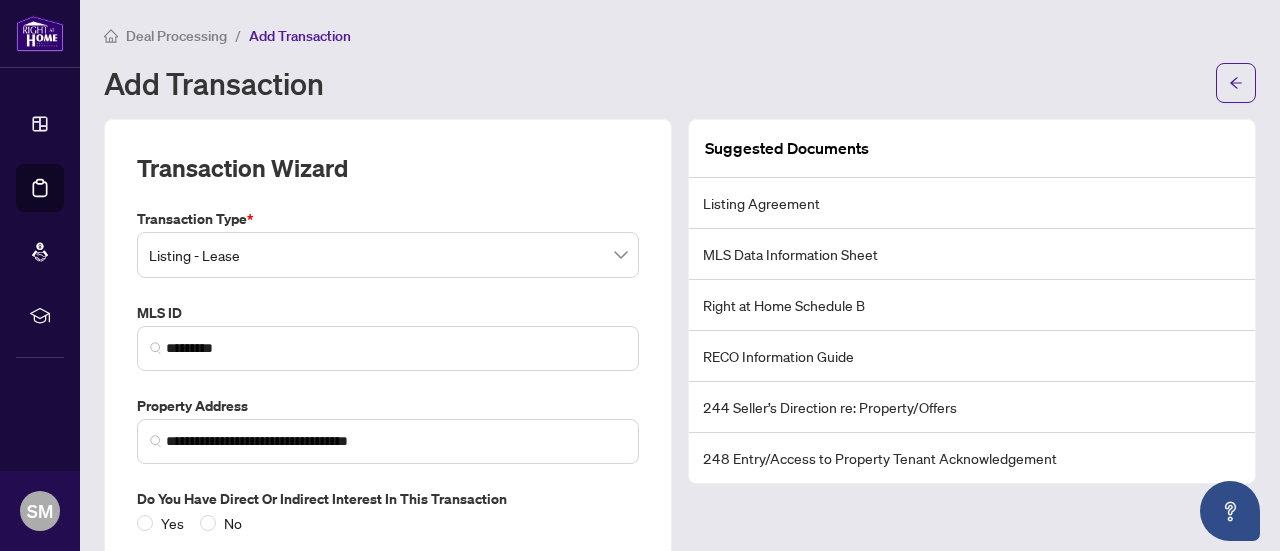 click on "**********" at bounding box center (388, 371) 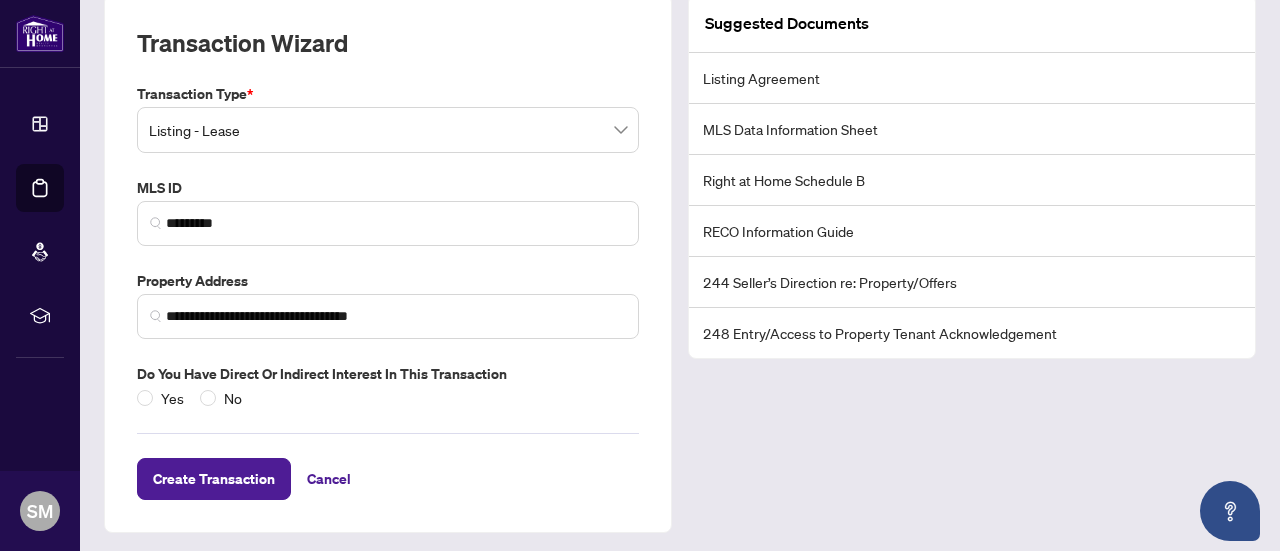 scroll, scrollTop: 126, scrollLeft: 0, axis: vertical 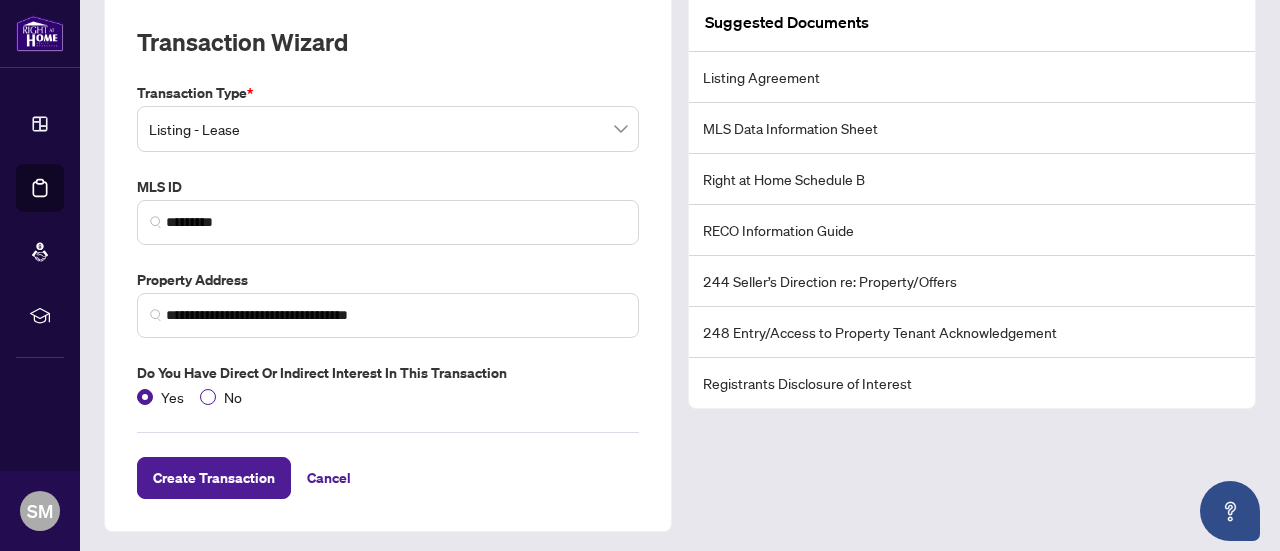 click on "No" at bounding box center (233, 397) 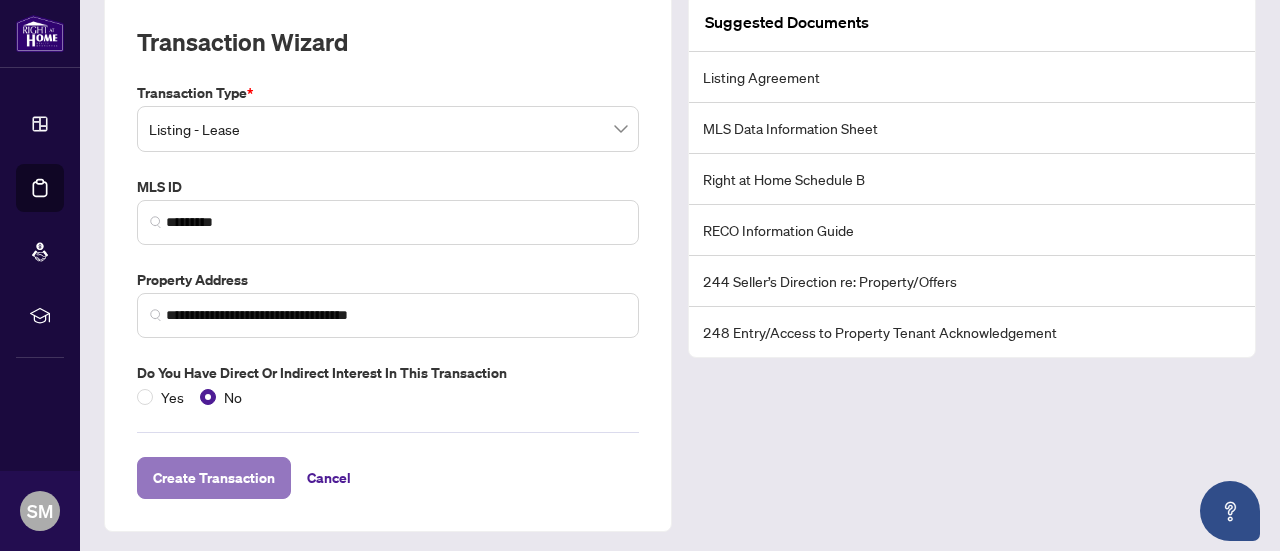 click on "Create Transaction" at bounding box center [214, 478] 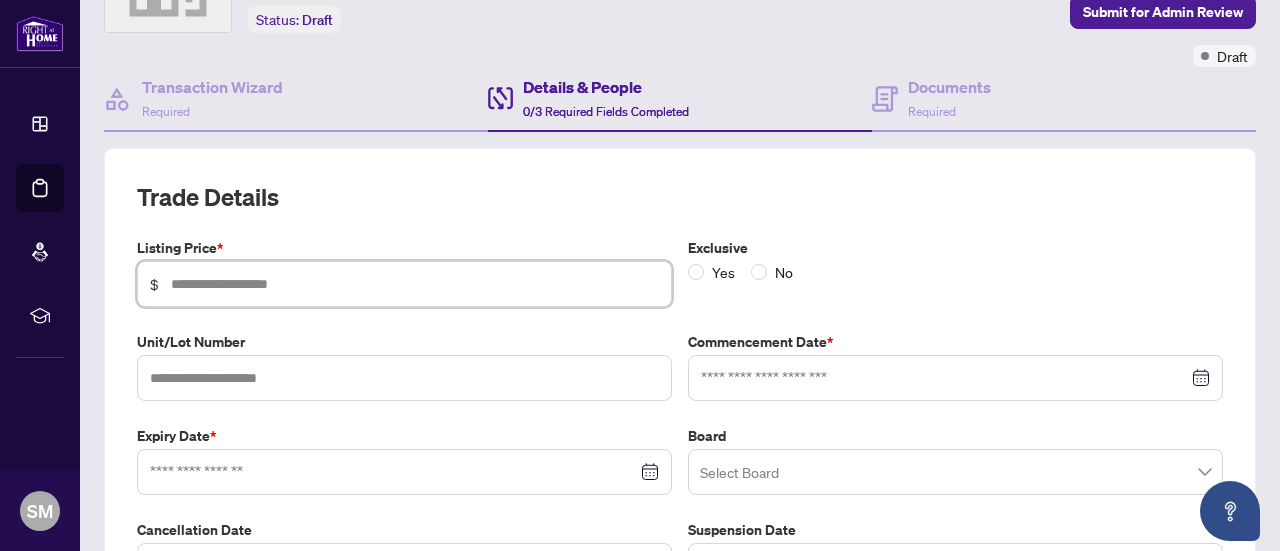 click at bounding box center (415, 284) 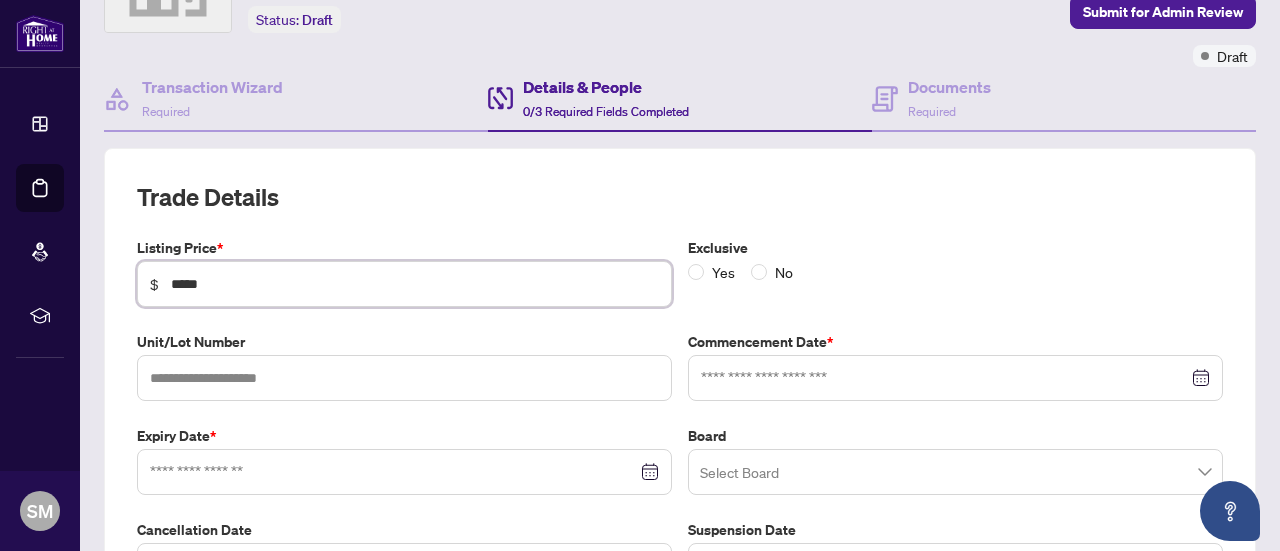 type on "*****" 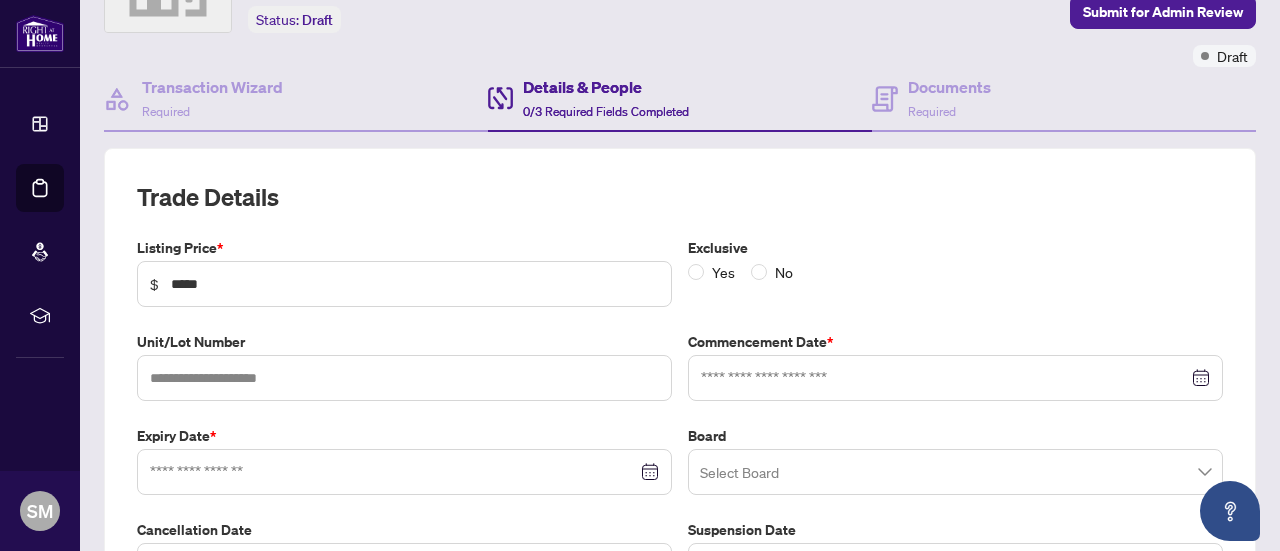 click on "Unit/Lot Number" at bounding box center [404, 342] 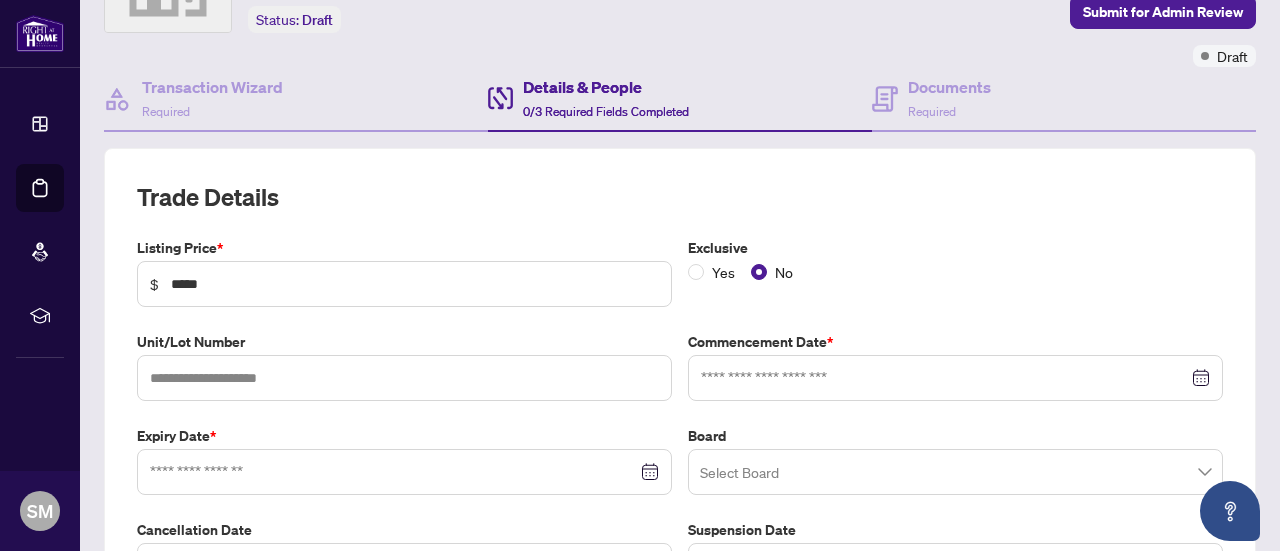 click at bounding box center [955, 378] 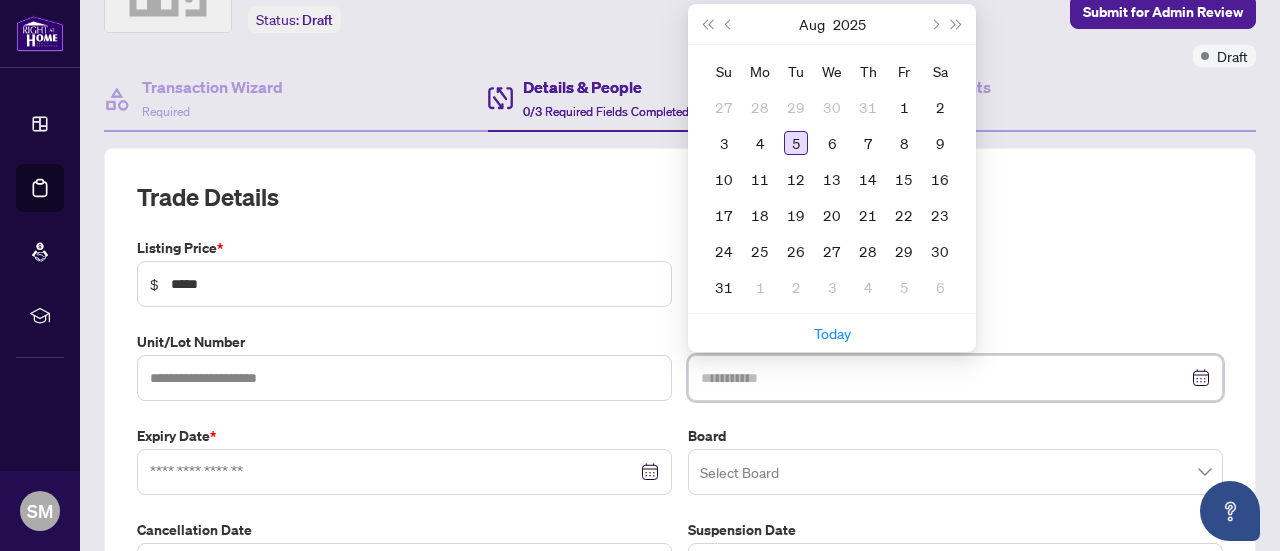 type on "**********" 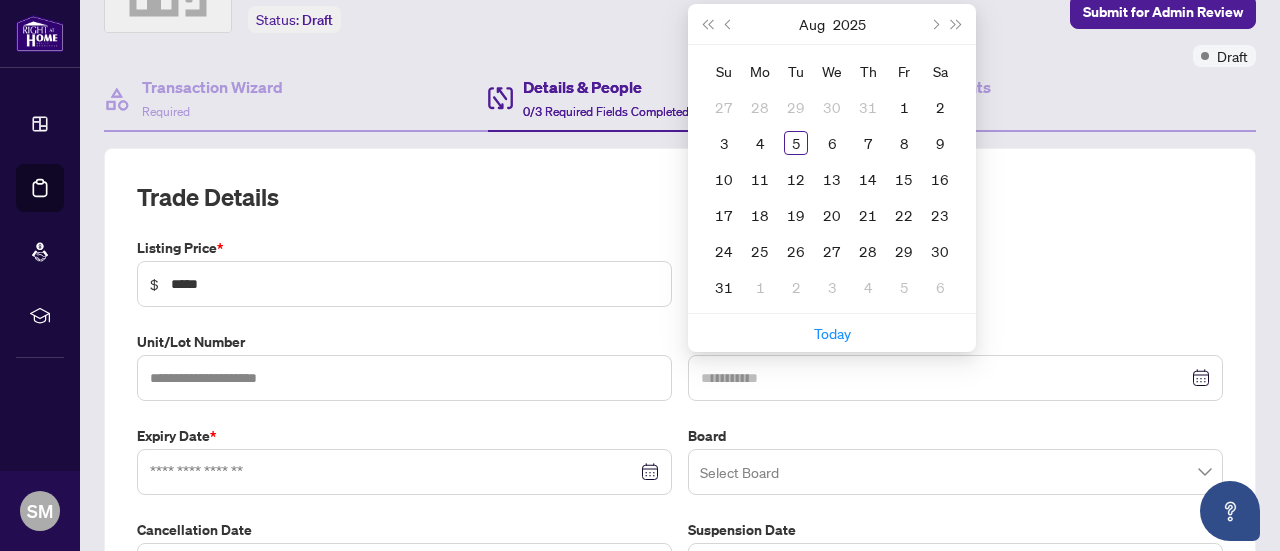 click on "5" at bounding box center (796, 143) 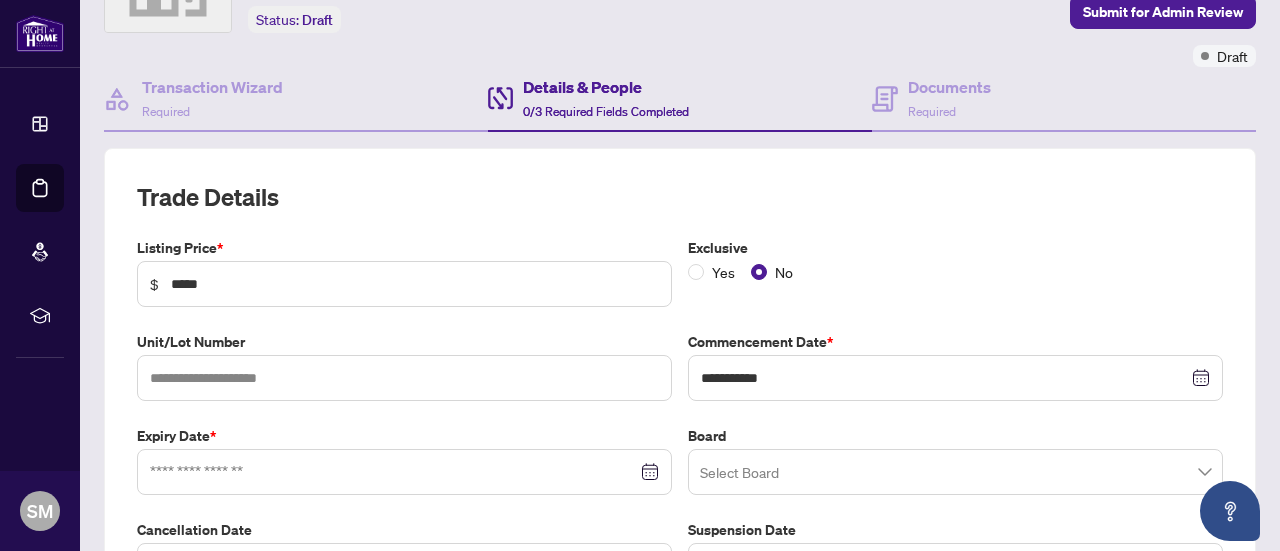 click at bounding box center (404, 472) 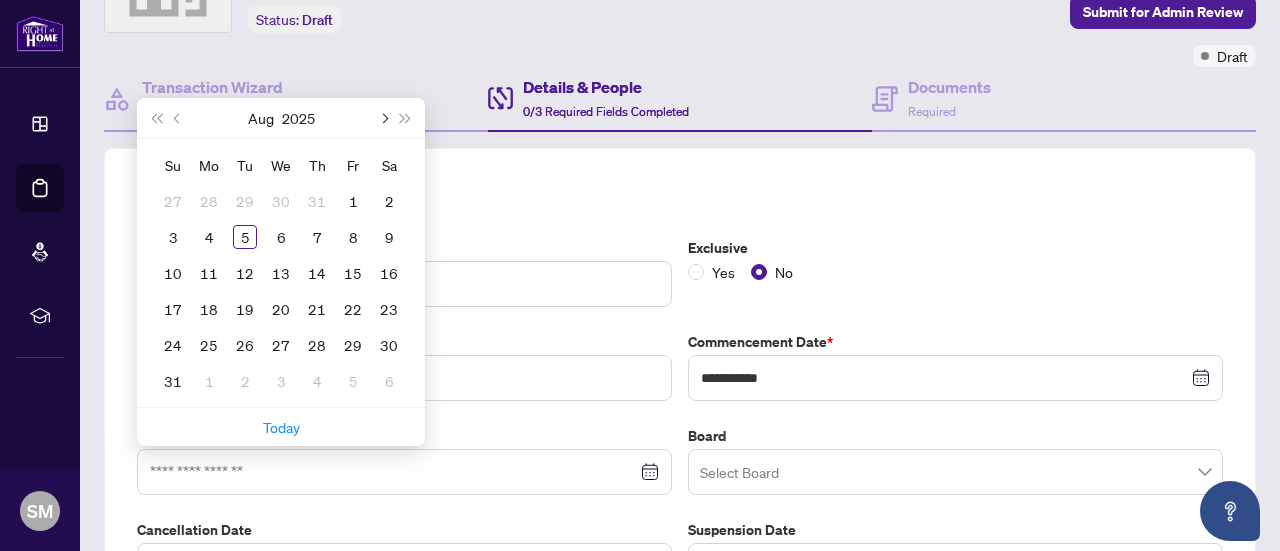 click at bounding box center (383, 118) 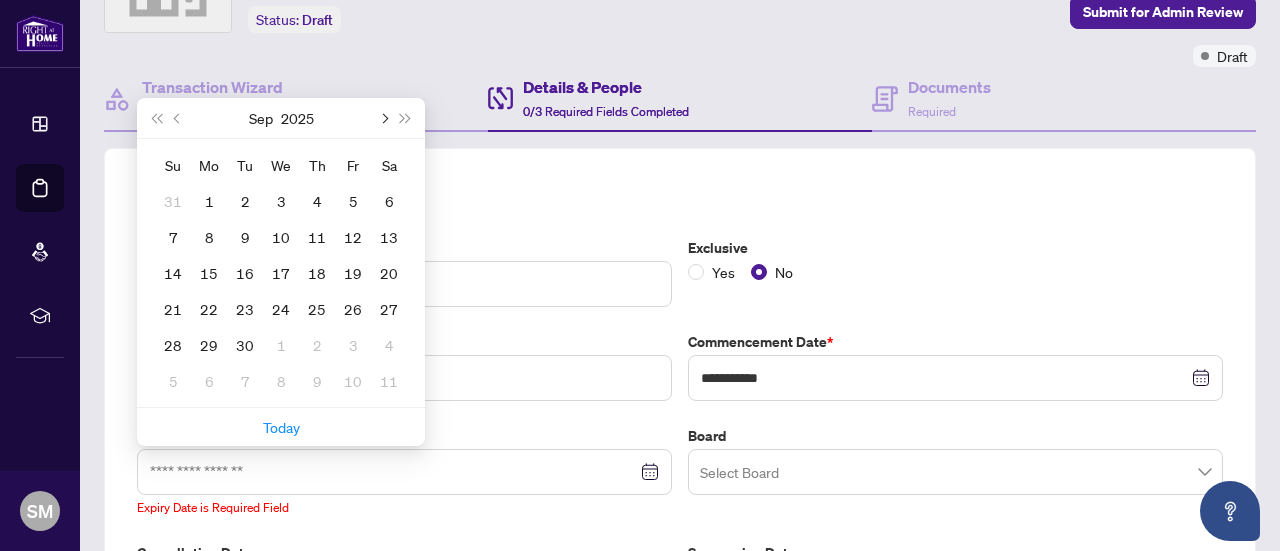 click at bounding box center (383, 118) 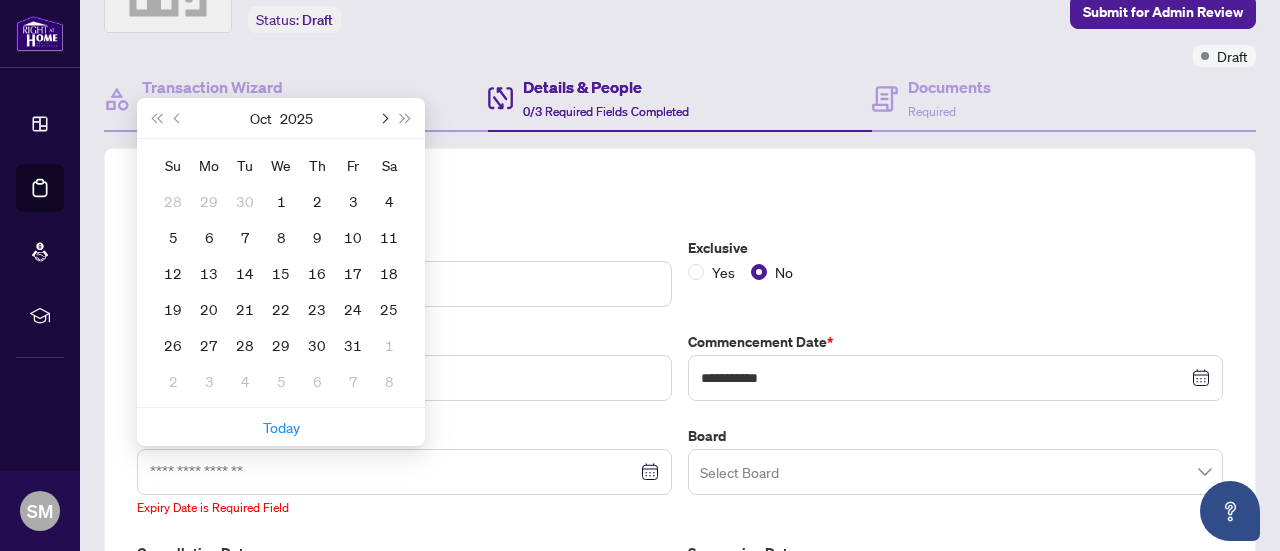 click at bounding box center (383, 118) 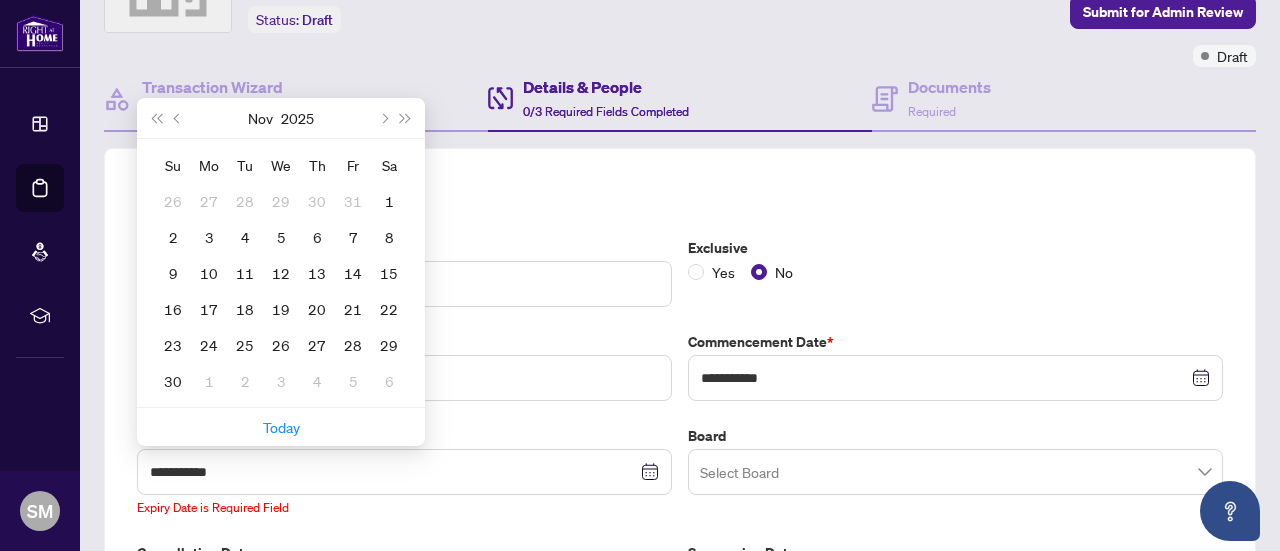 type on "**********" 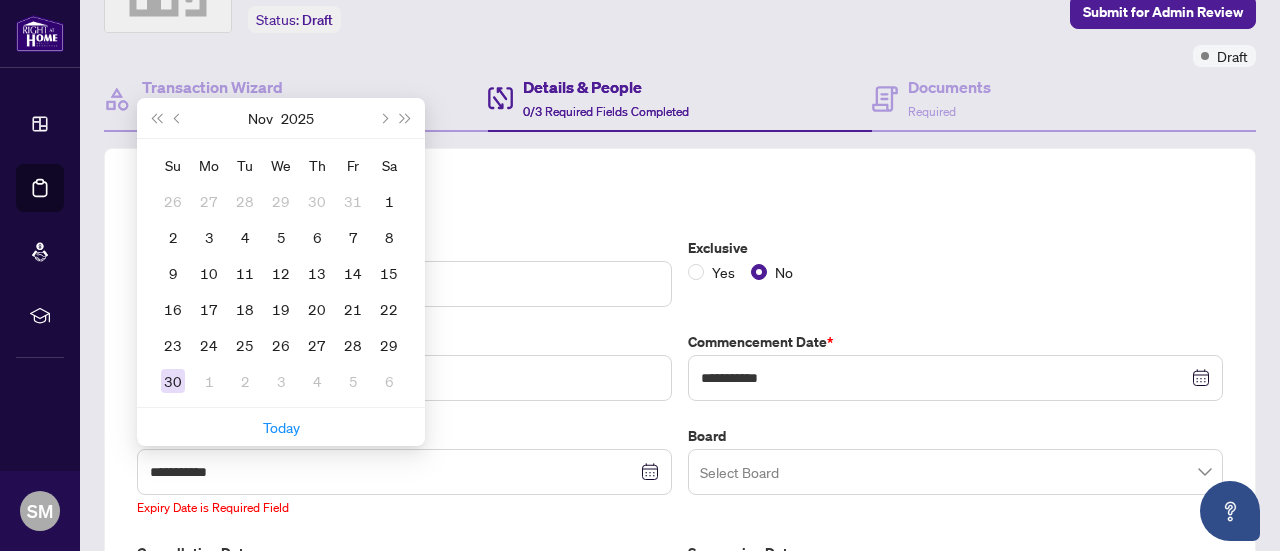 type on "**********" 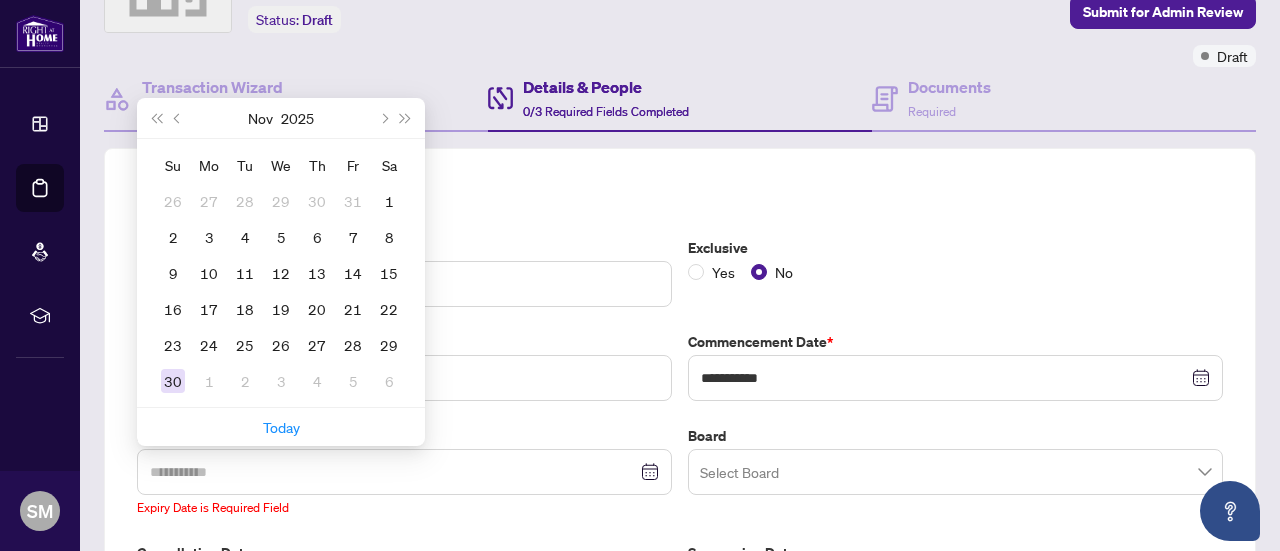 click on "30" at bounding box center [173, 381] 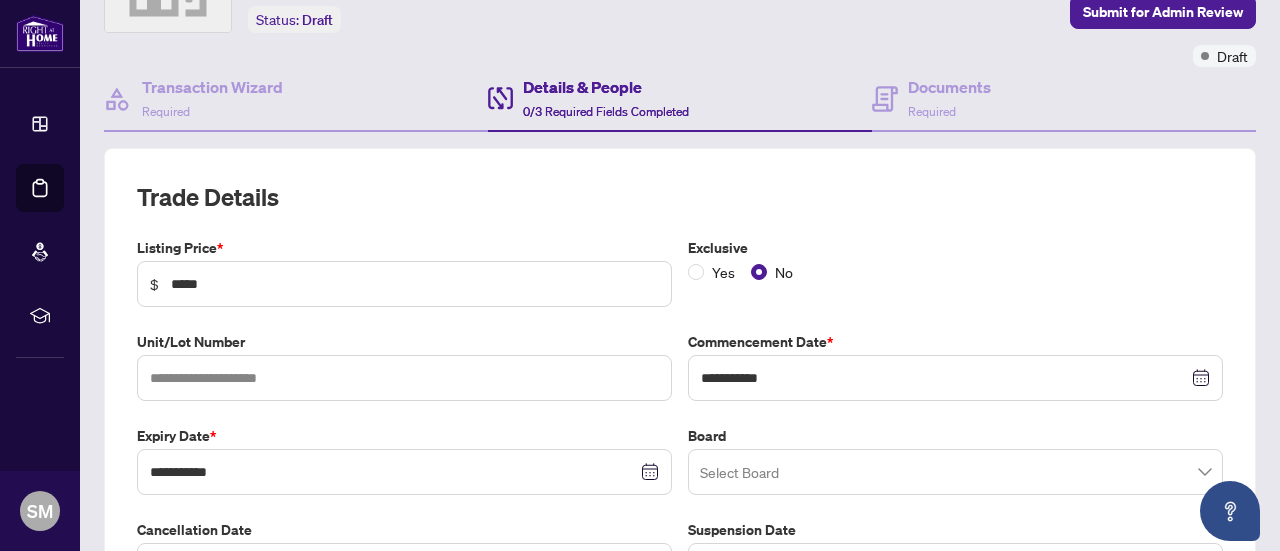 click at bounding box center (955, 472) 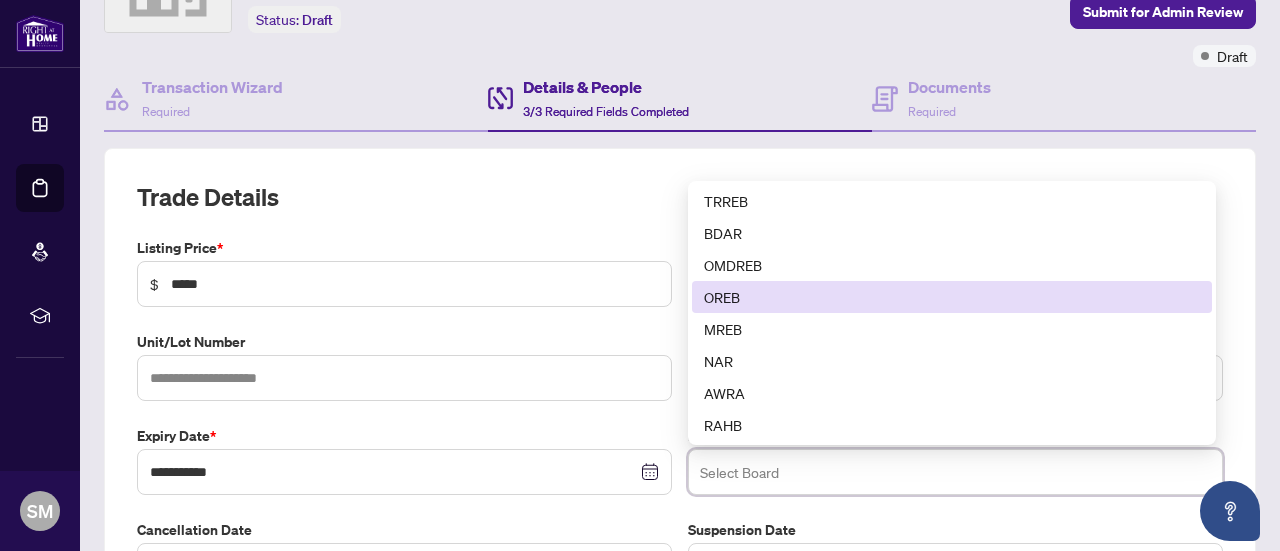 click on "OREB" at bounding box center (952, 297) 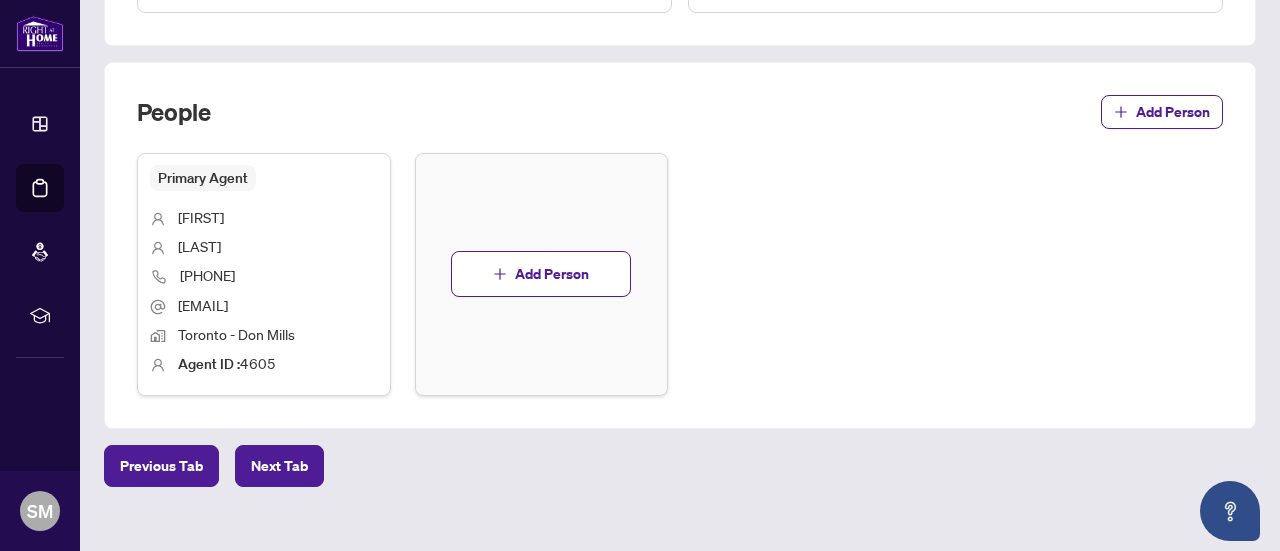 scroll, scrollTop: 722, scrollLeft: 0, axis: vertical 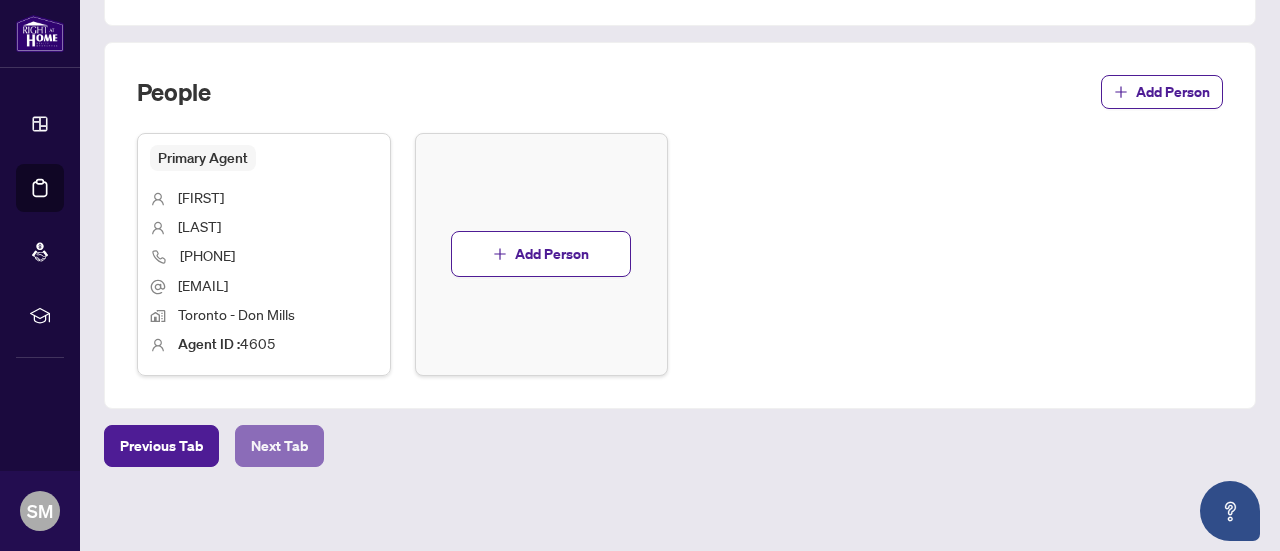 click on "Next Tab" at bounding box center [279, 446] 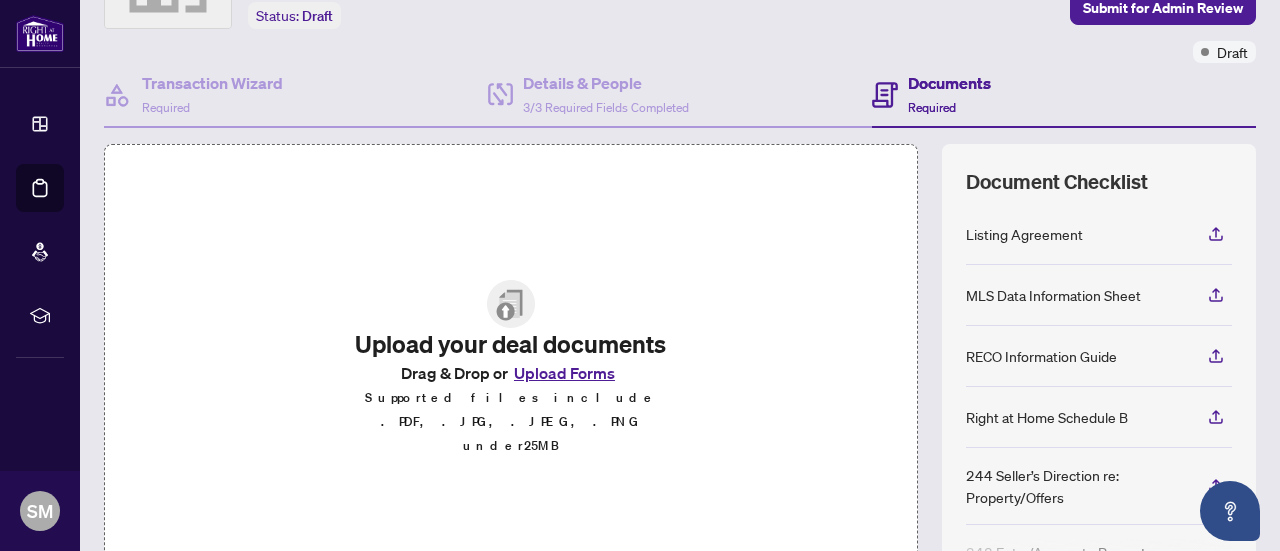 scroll, scrollTop: 121, scrollLeft: 0, axis: vertical 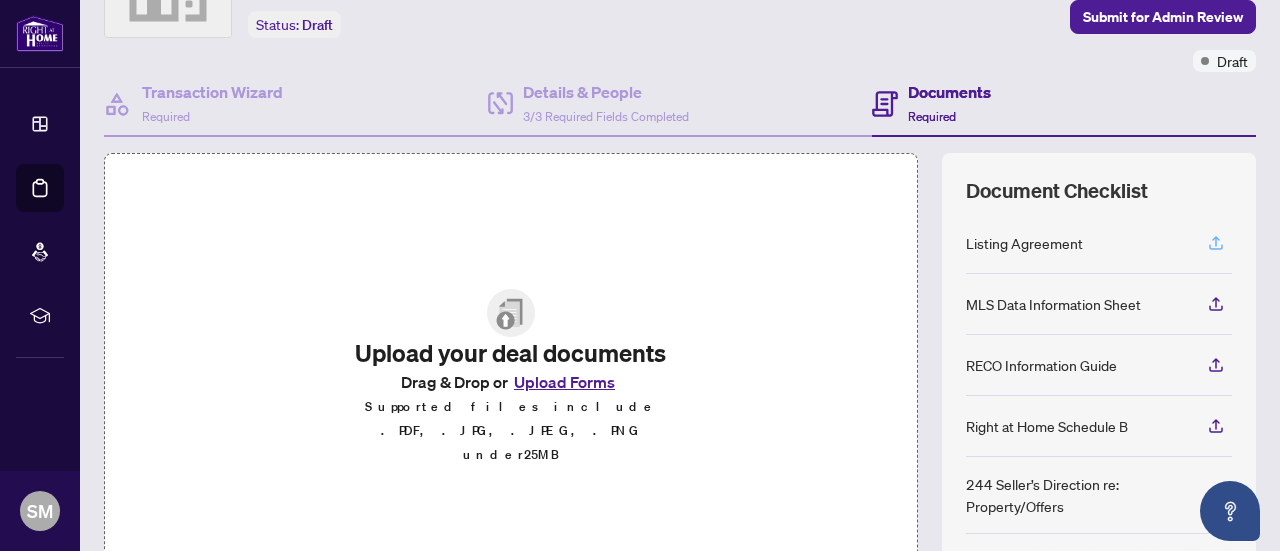 click 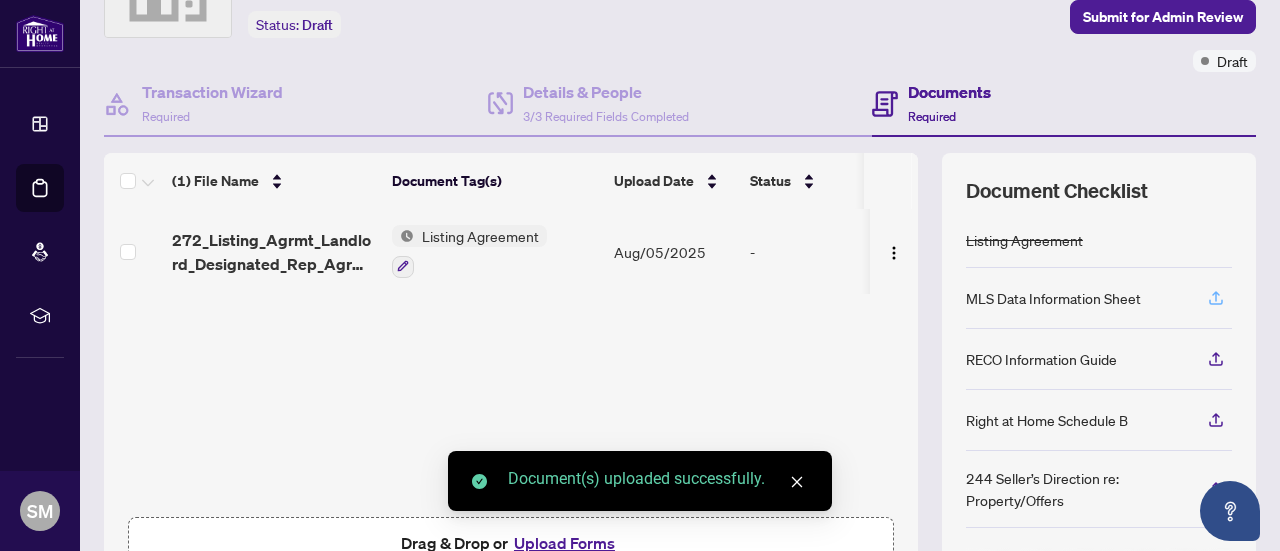 click 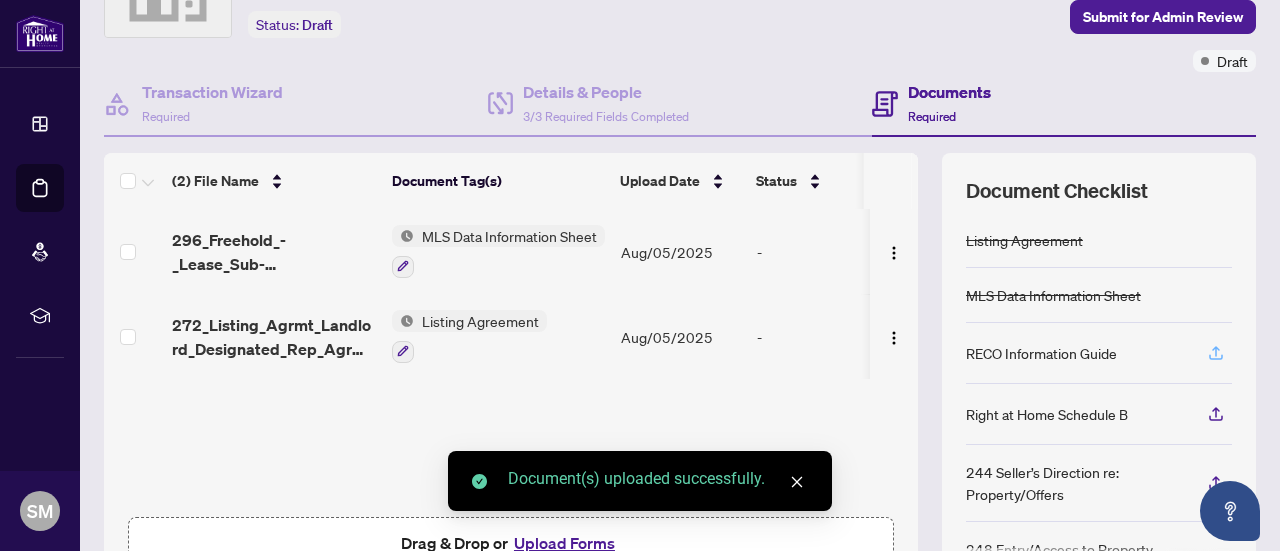 click 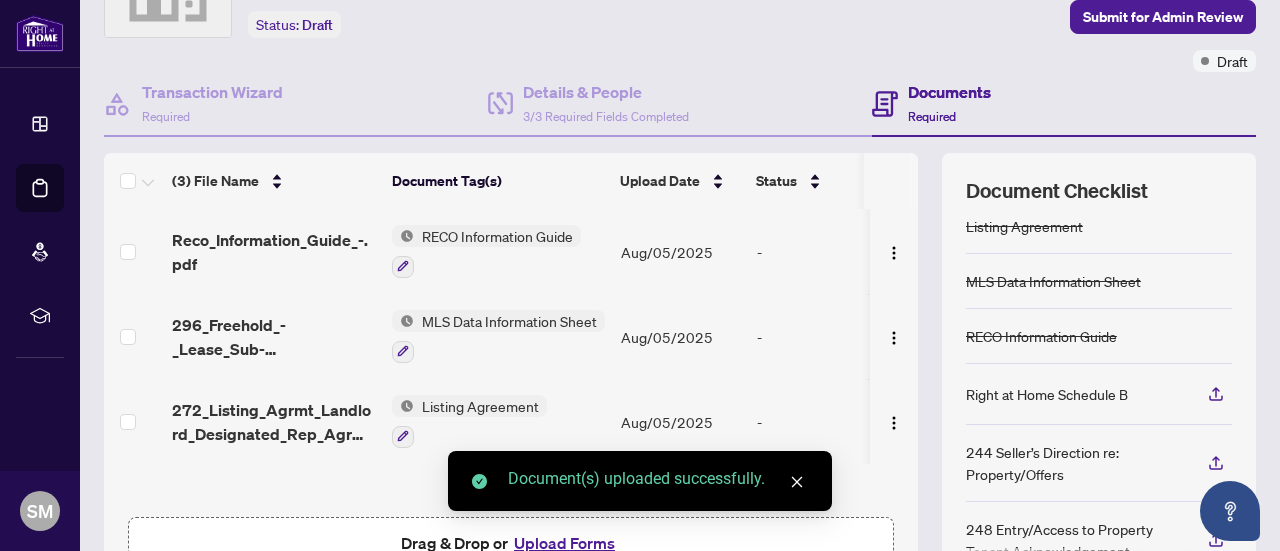 scroll, scrollTop: 18, scrollLeft: 0, axis: vertical 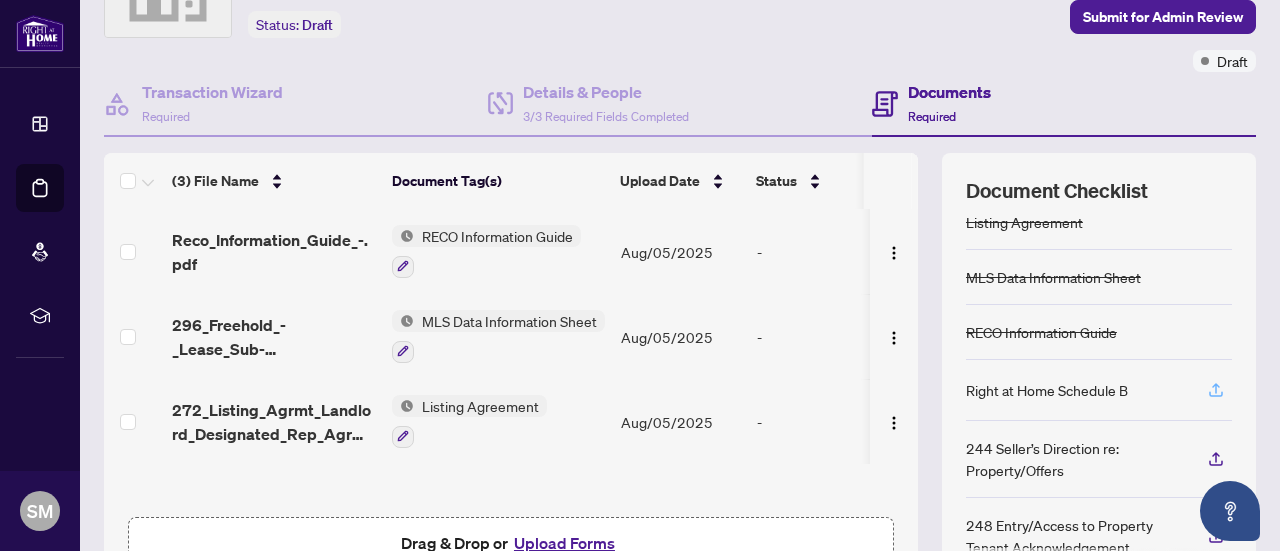 click 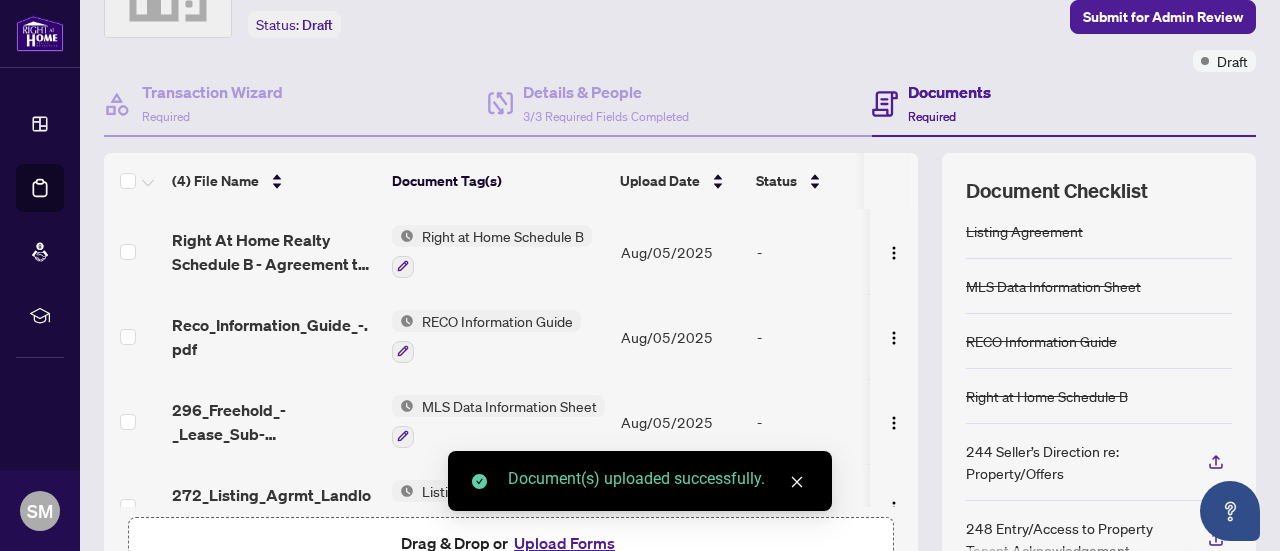 scroll, scrollTop: 13, scrollLeft: 0, axis: vertical 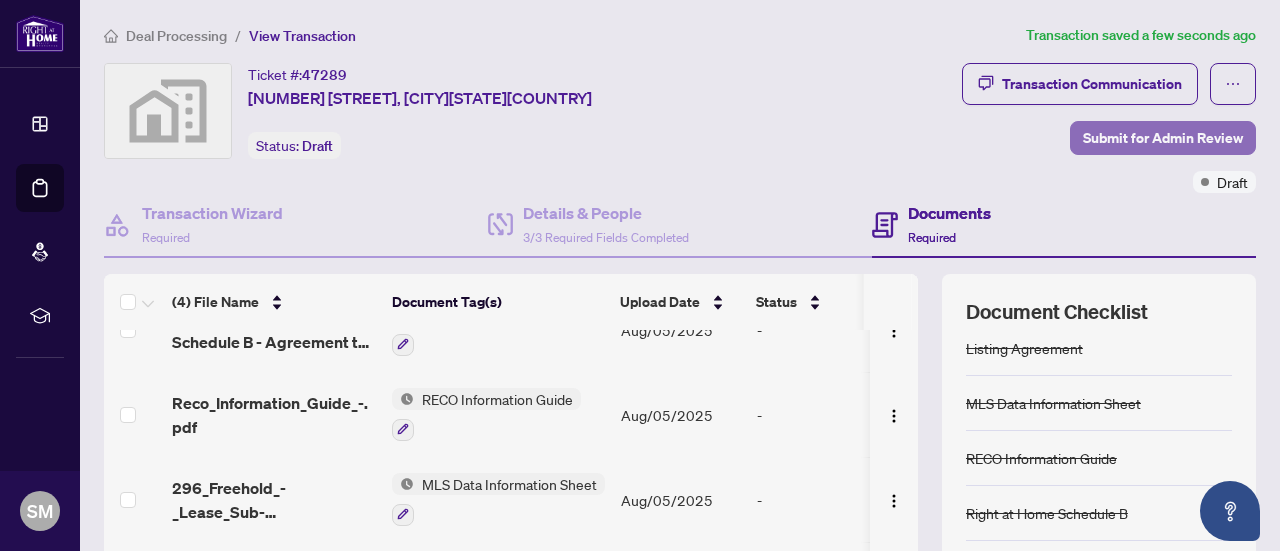 click on "Submit for Admin Review" at bounding box center [1163, 138] 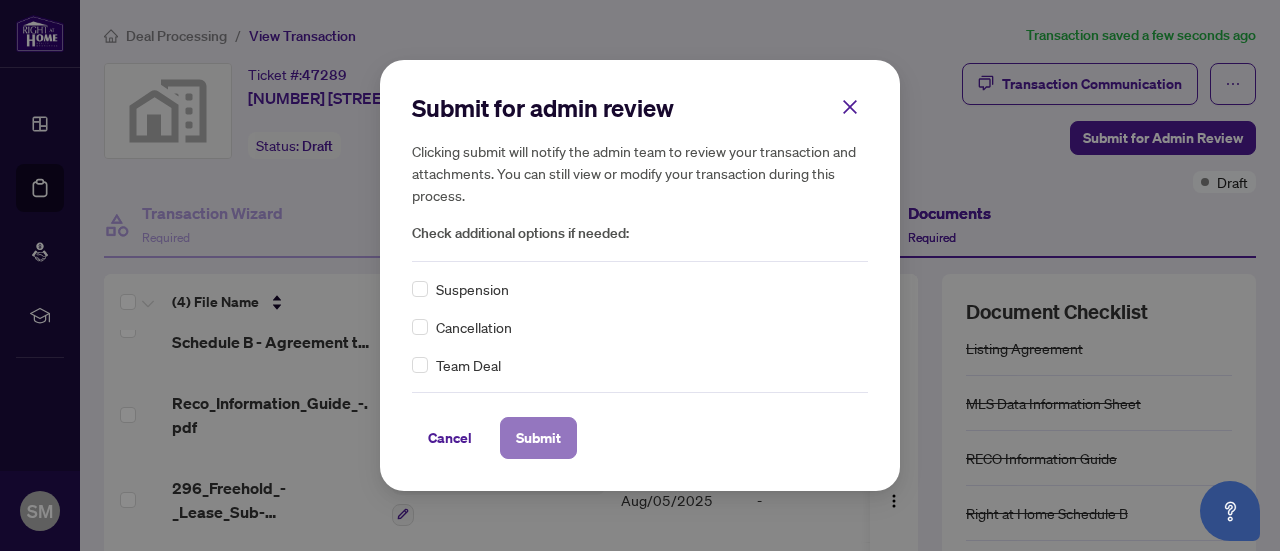 click on "Submit" at bounding box center (538, 438) 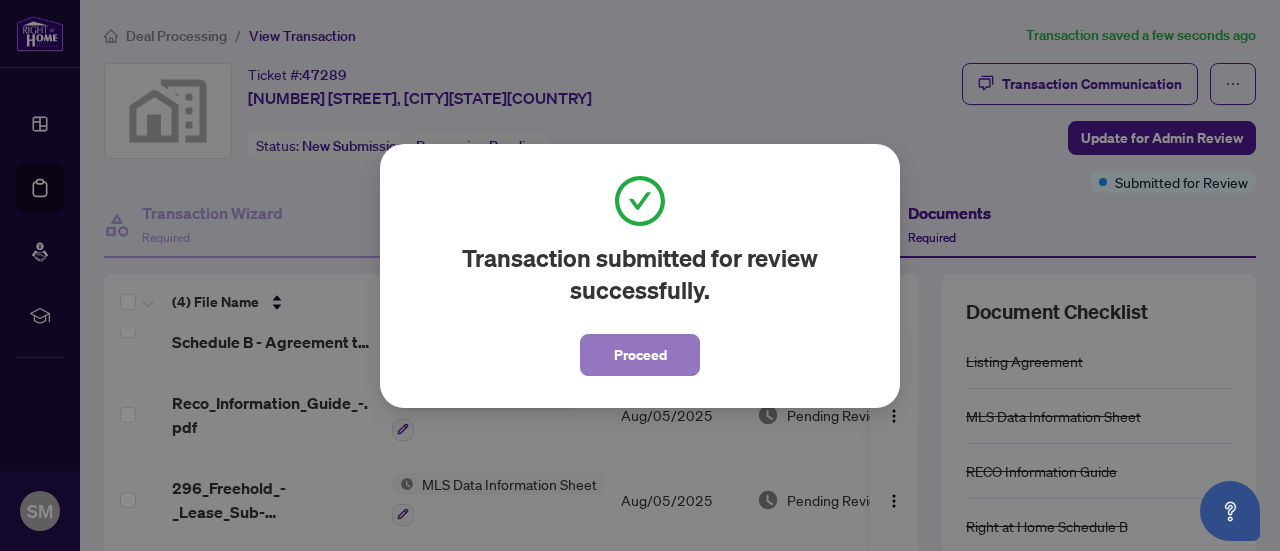 click on "Proceed" at bounding box center (640, 355) 